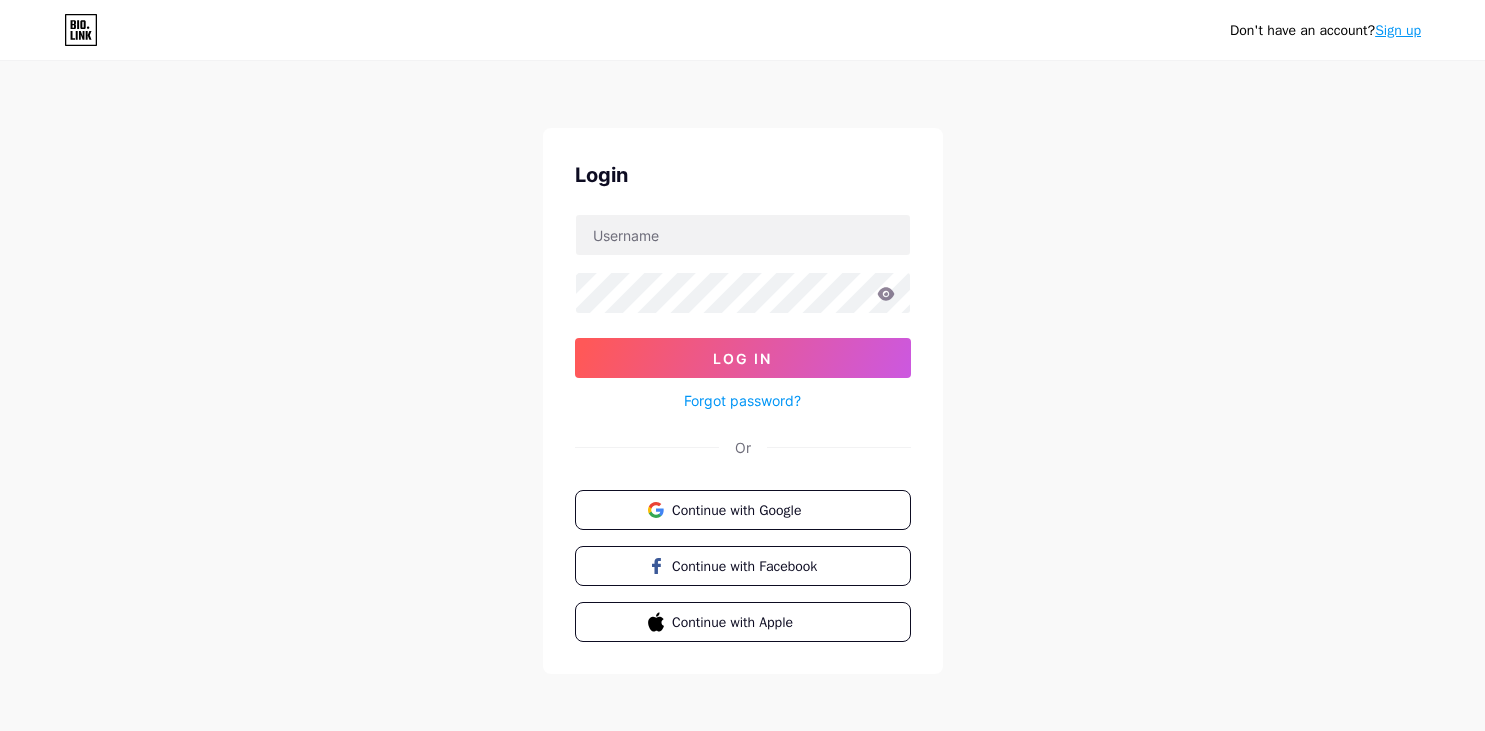 scroll, scrollTop: 0, scrollLeft: 0, axis: both 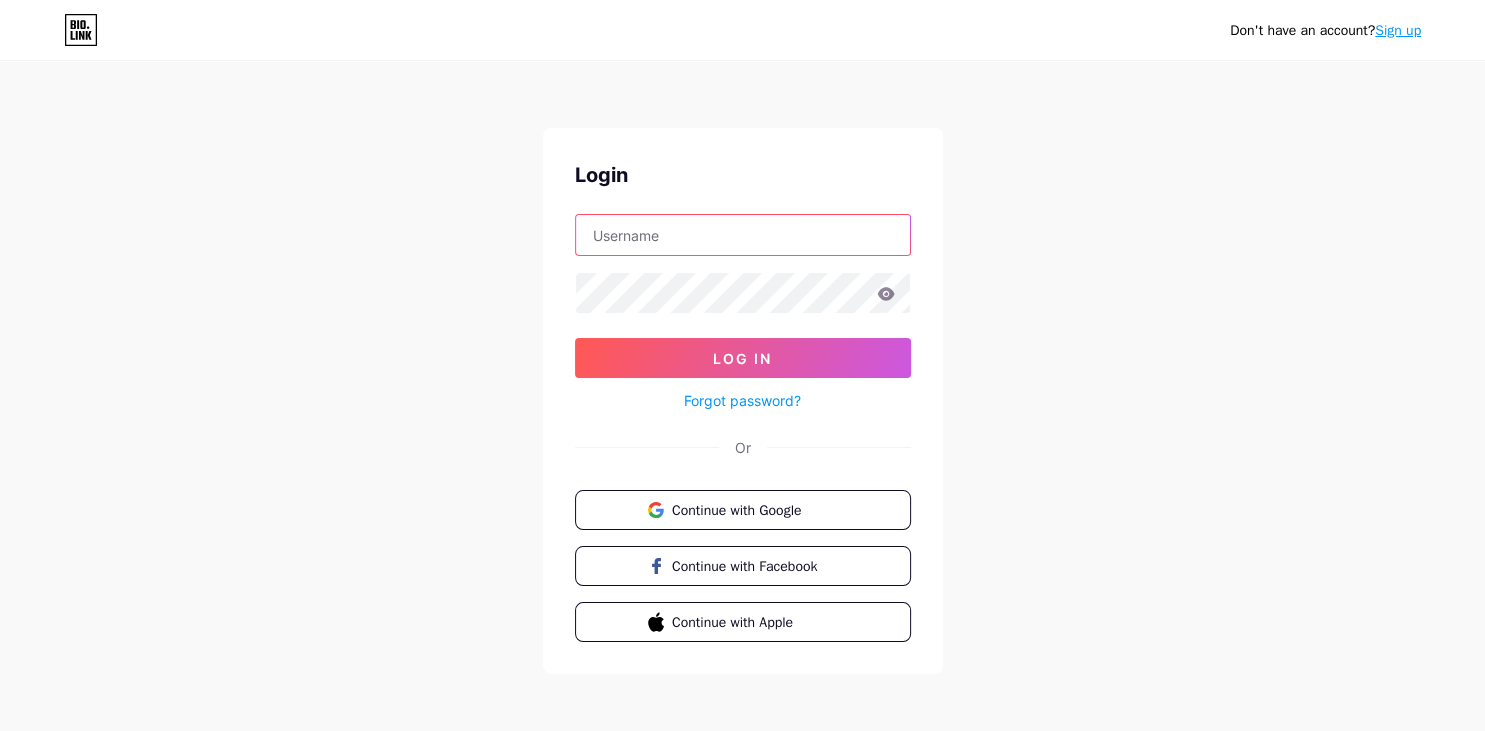 paste on "Sarason" 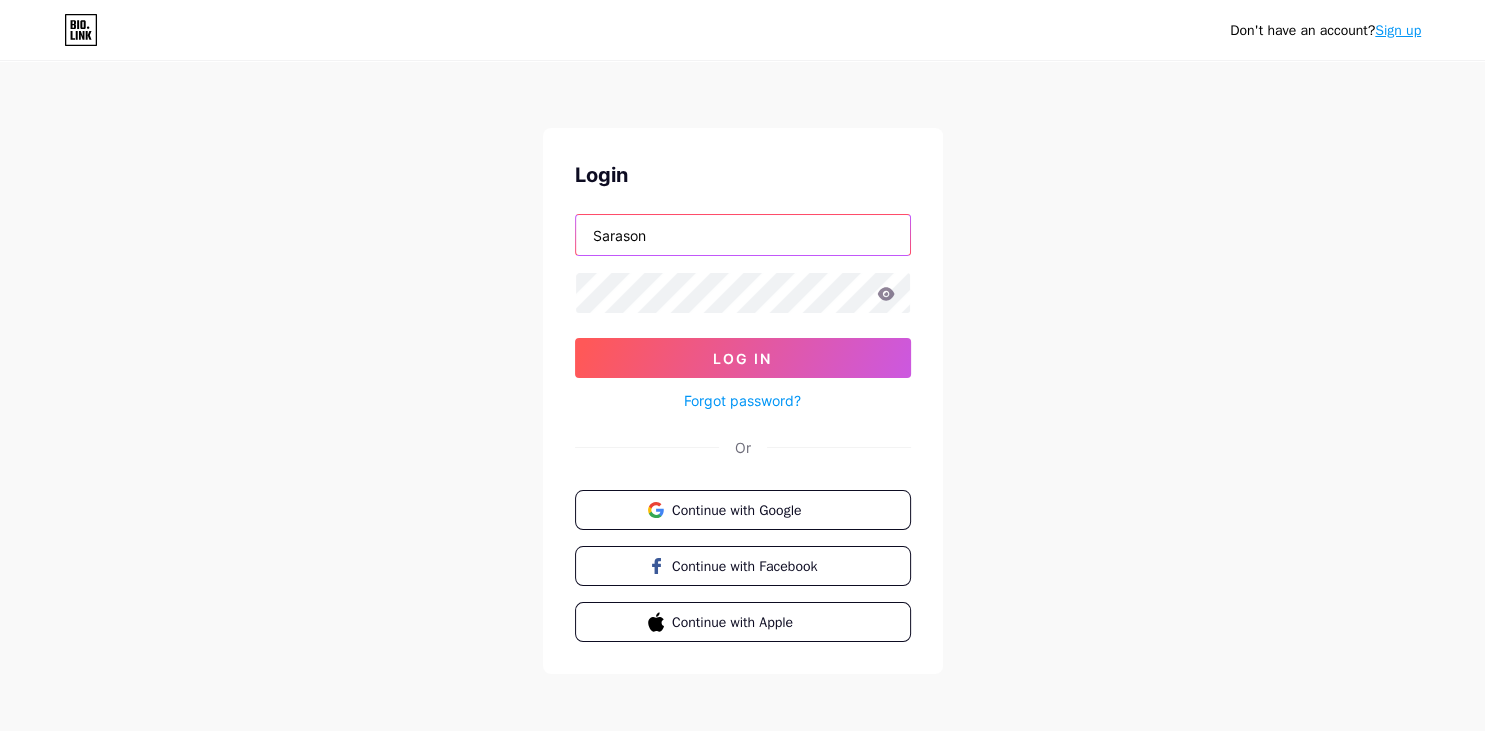 type on "Sarason" 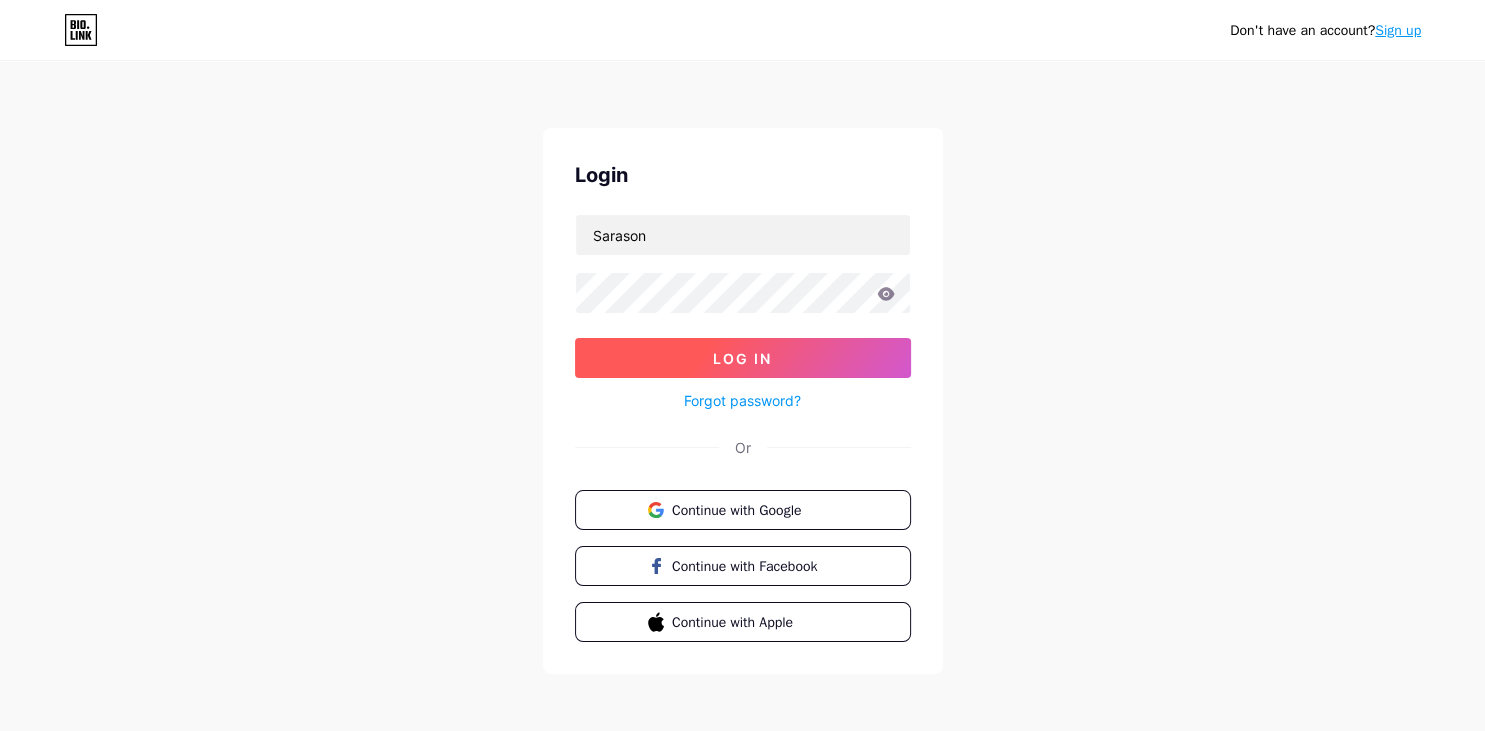 click on "Log In" at bounding box center [742, 358] 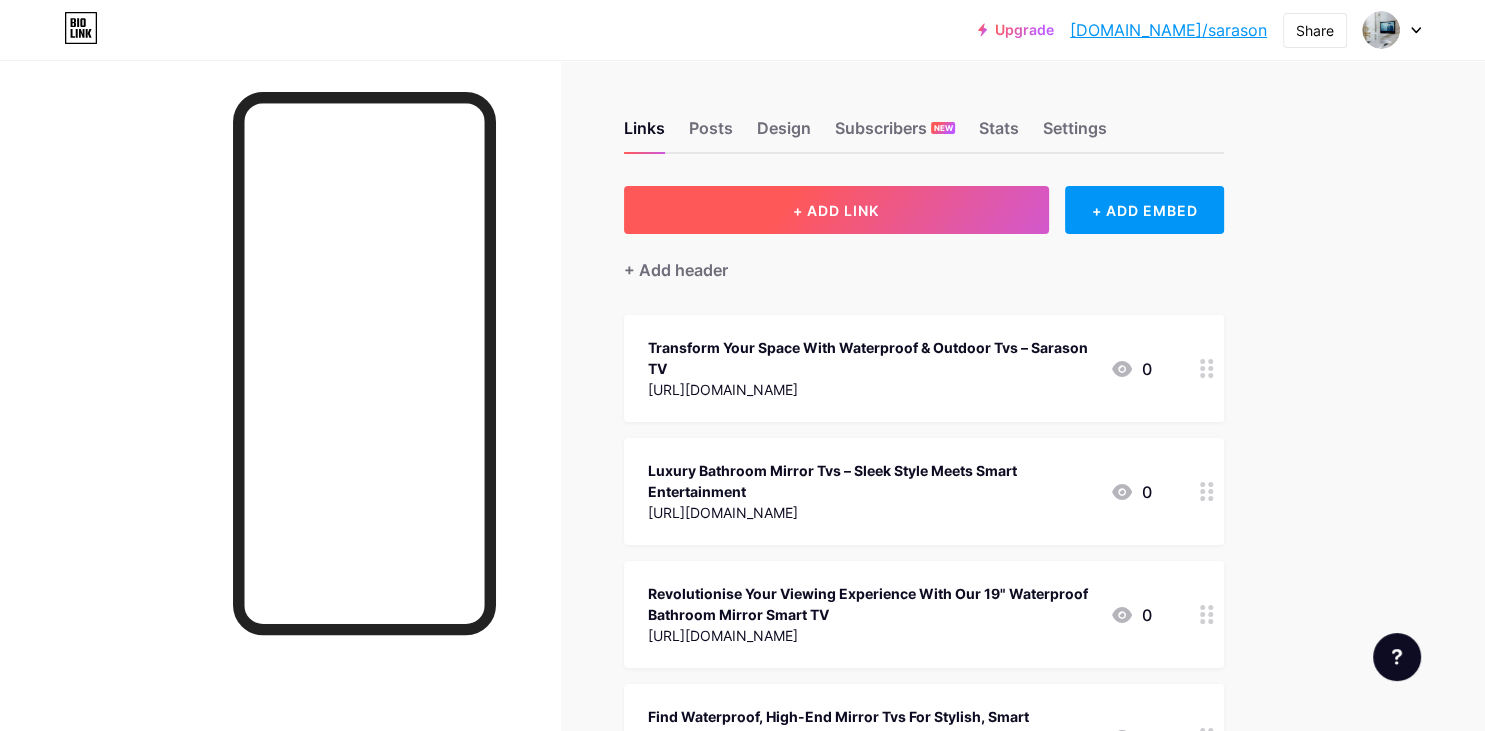 click on "+ ADD LINK" at bounding box center [836, 210] 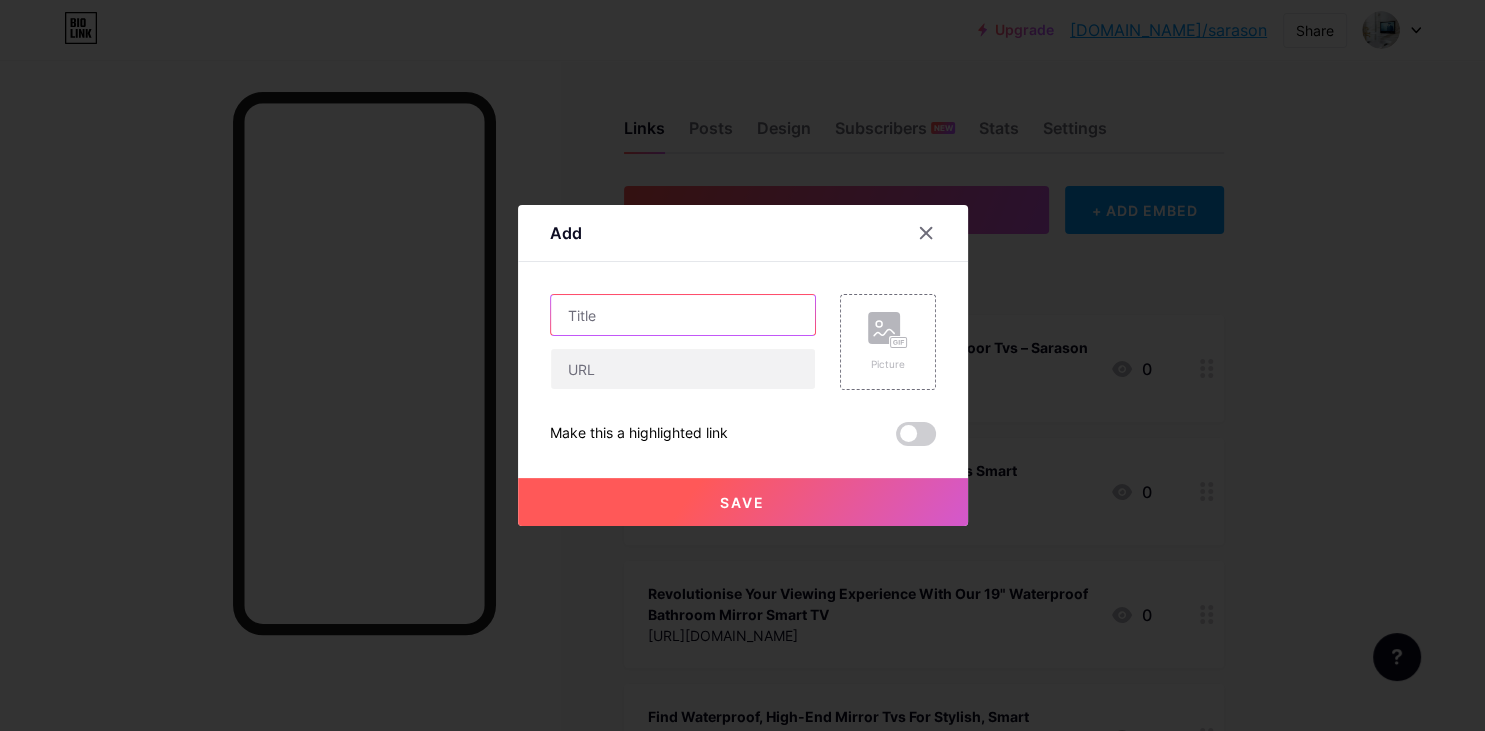 click at bounding box center (683, 315) 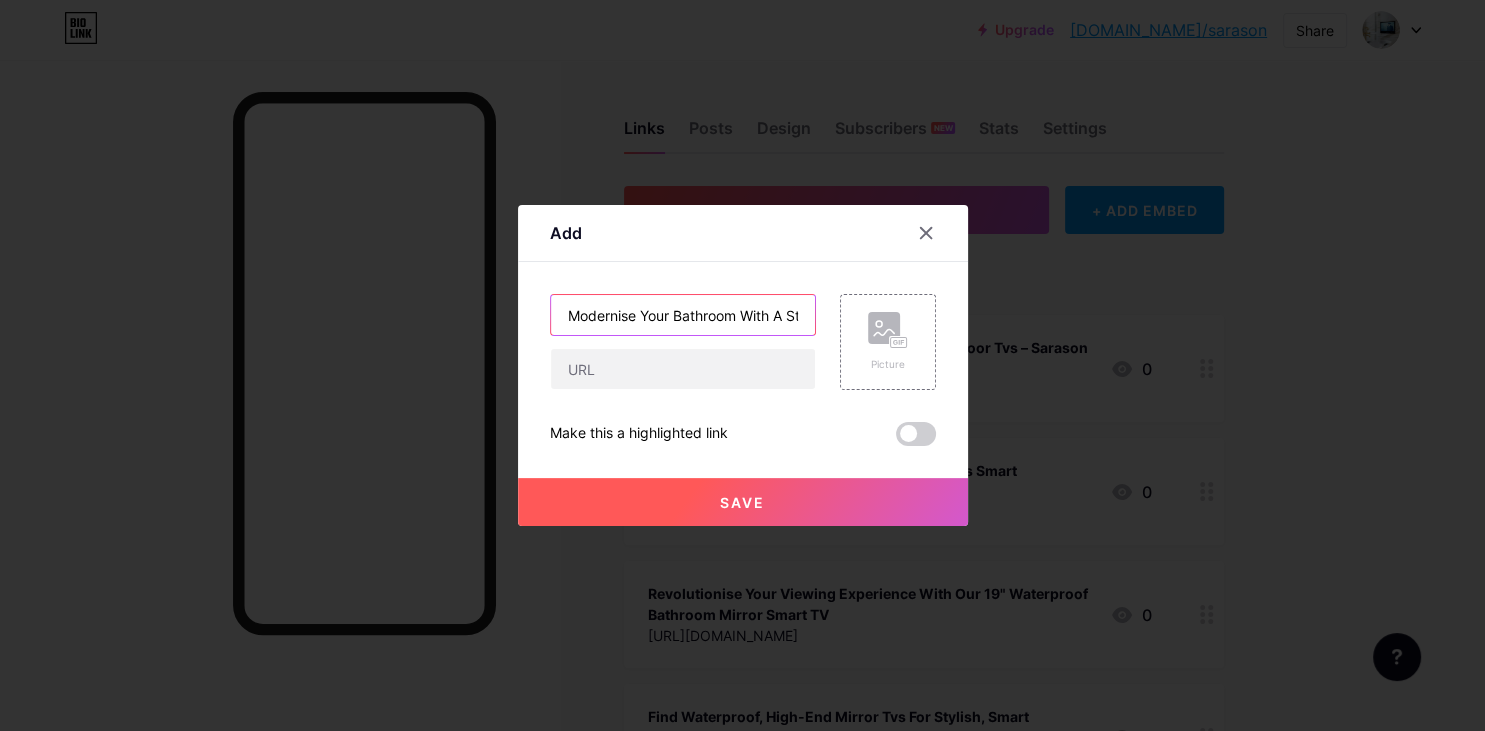 scroll, scrollTop: 0, scrollLeft: 203, axis: horizontal 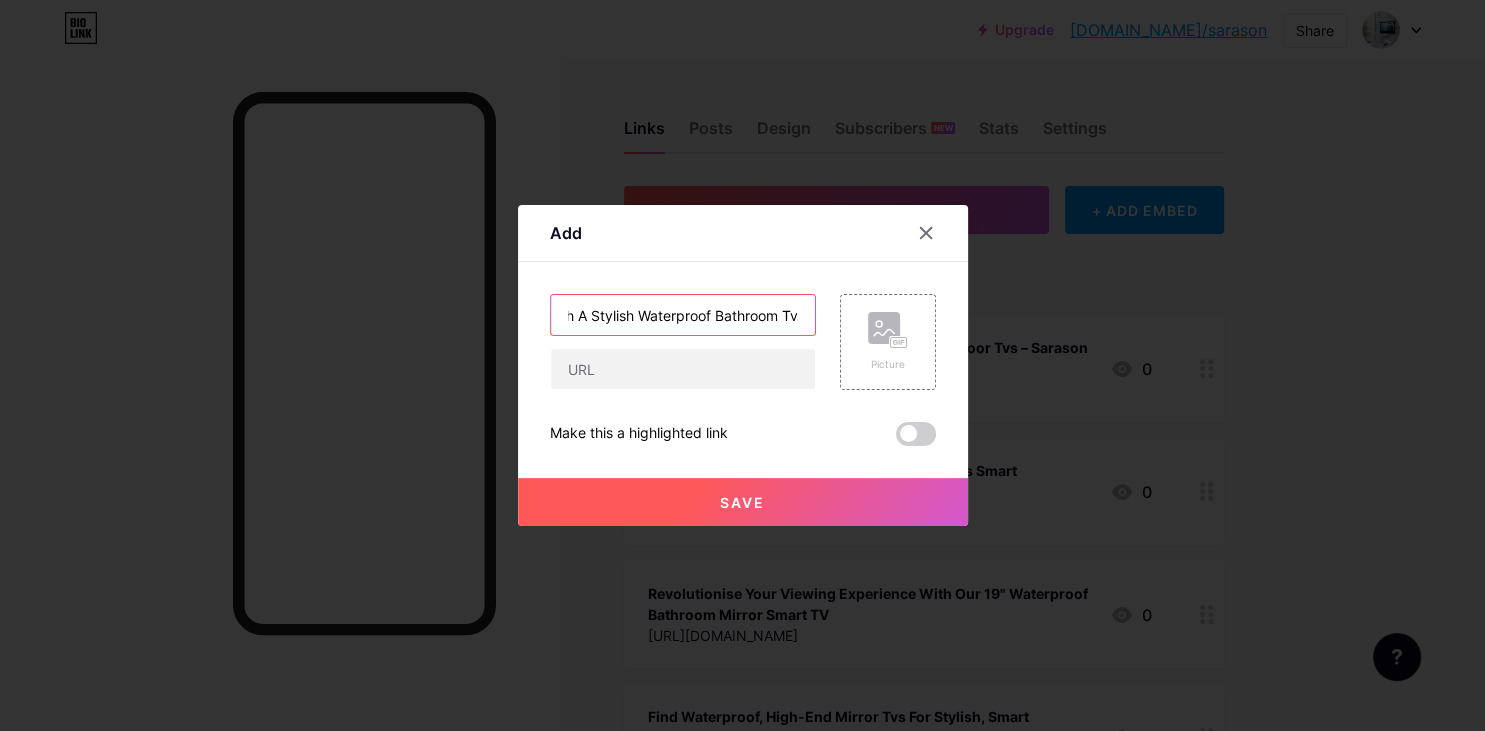 type on "Modernise Your Bathroom With A Stylish Waterproof Bathroom Tv" 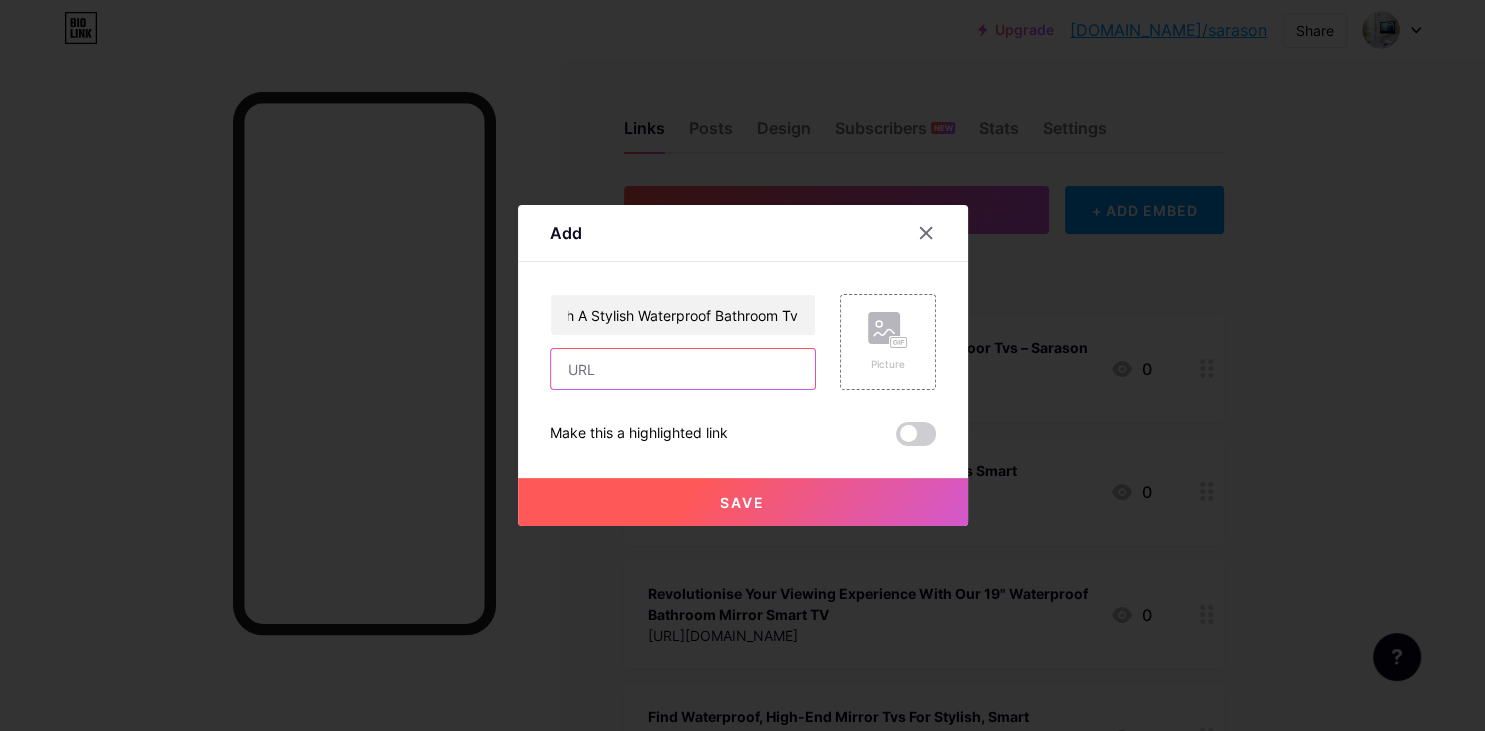 click at bounding box center (683, 369) 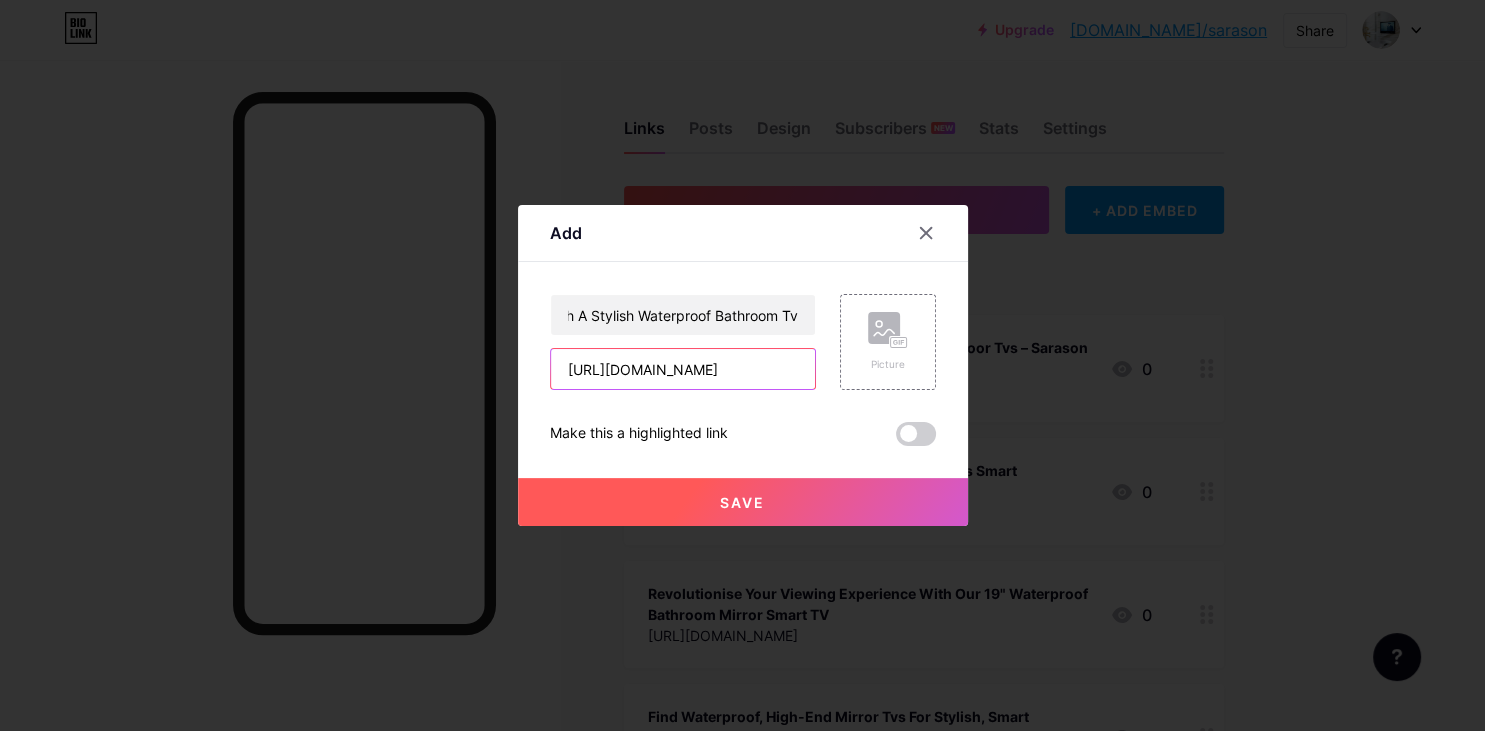 scroll, scrollTop: 0, scrollLeft: 176, axis: horizontal 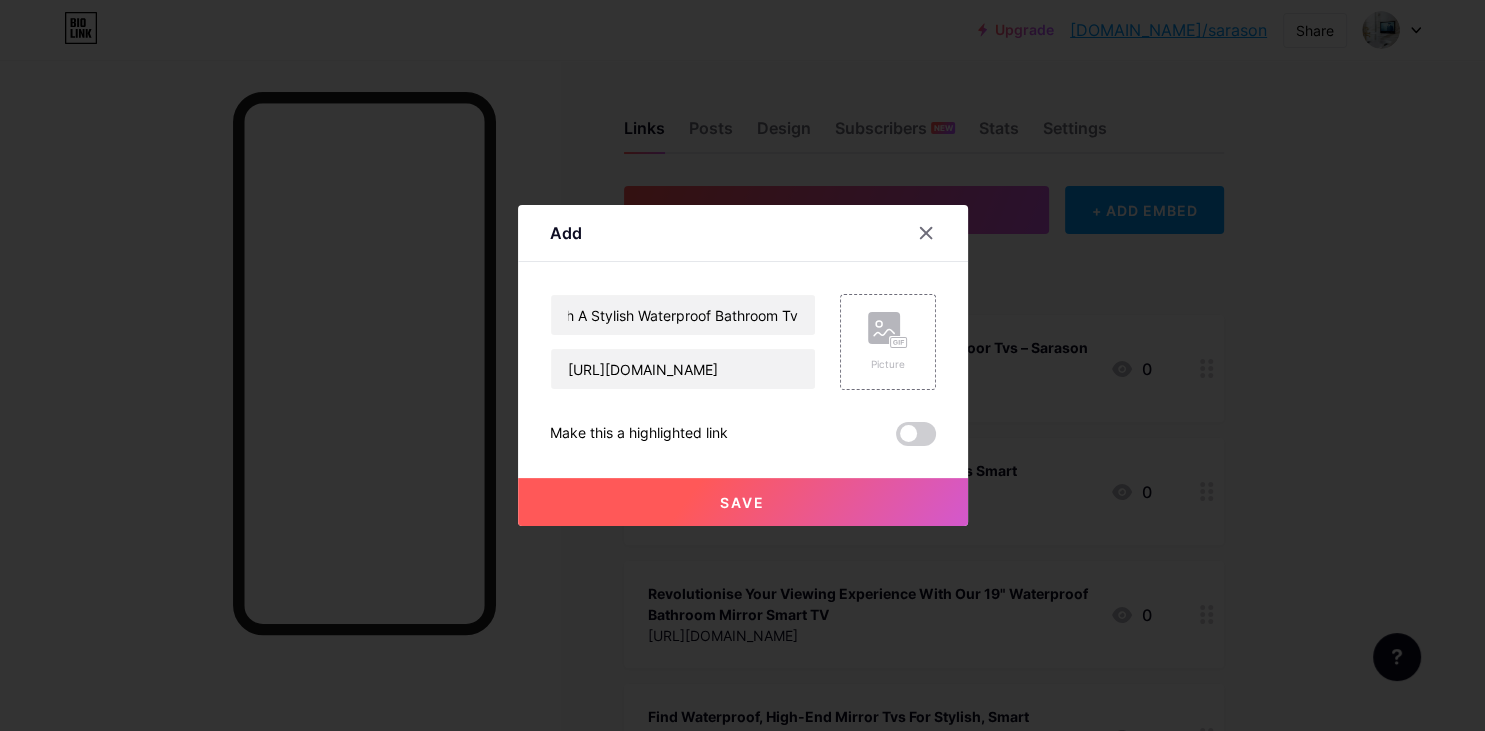 click on "Save" at bounding box center (743, 502) 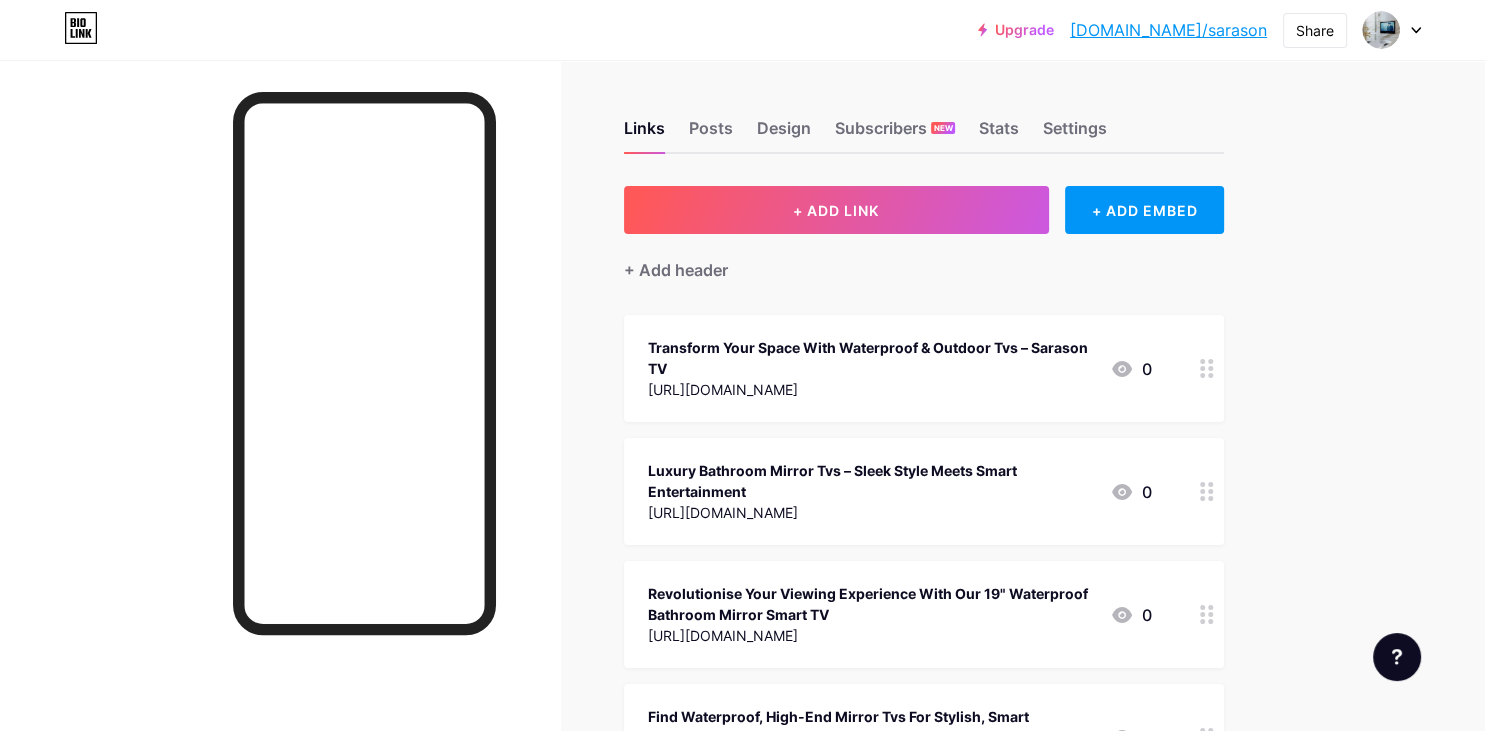 click on "+ ADD LINK" at bounding box center (836, 210) 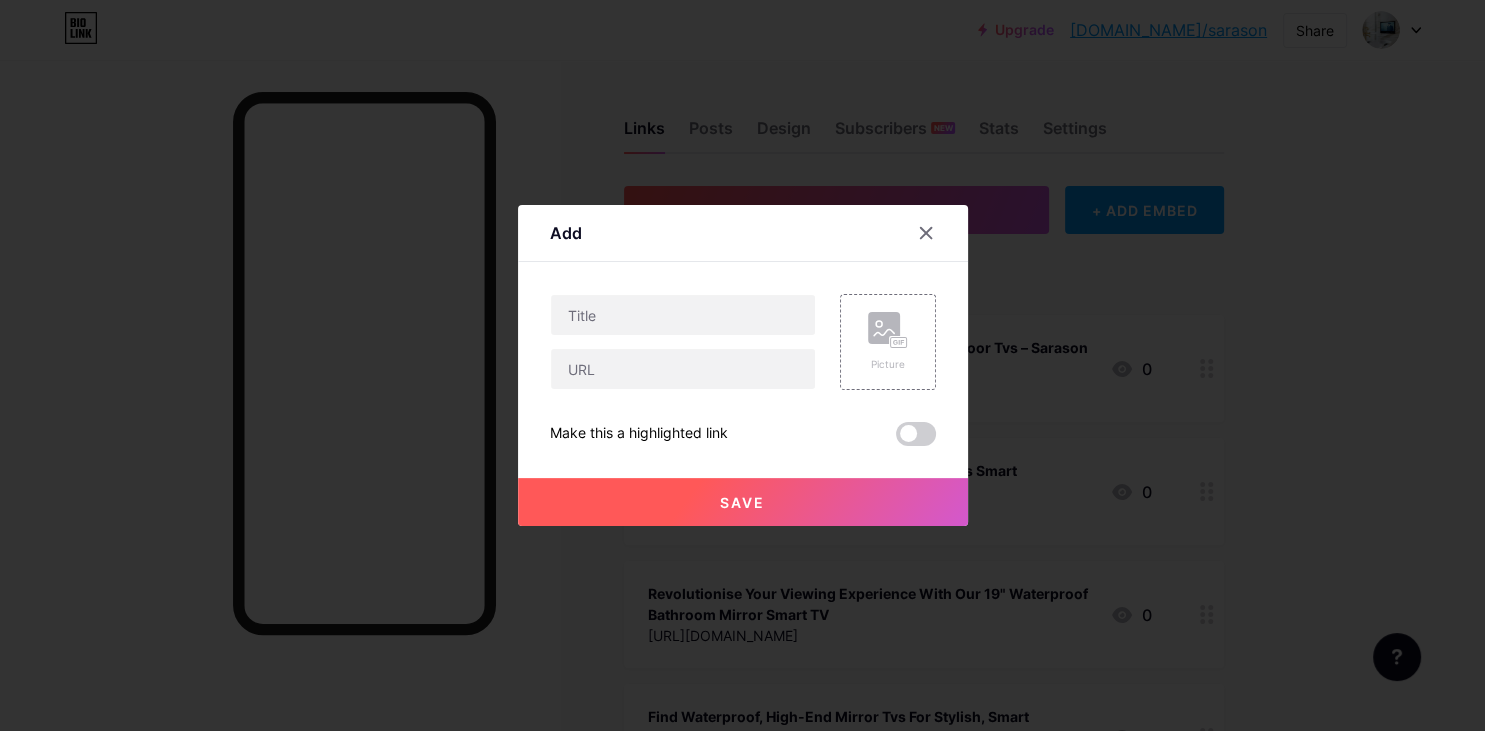 type 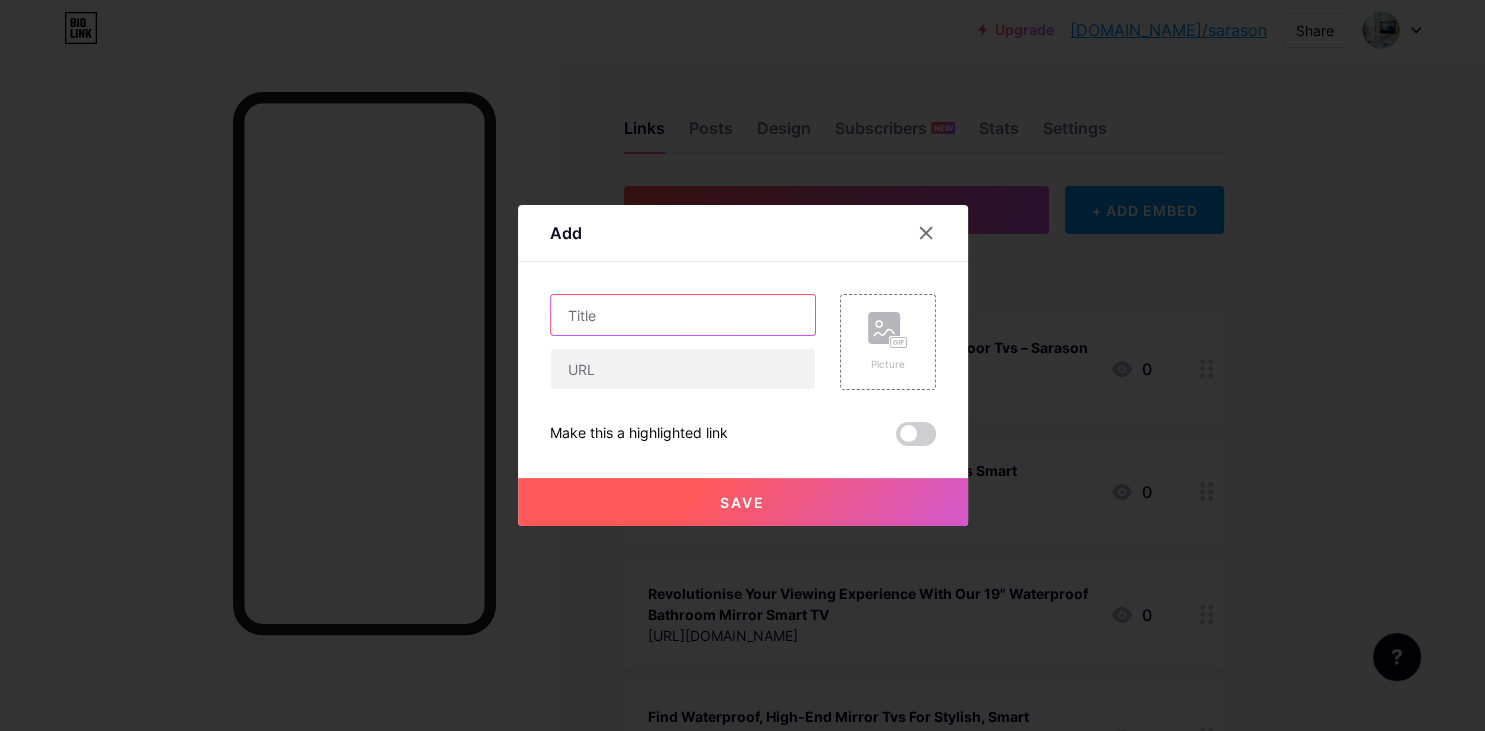 click at bounding box center (683, 315) 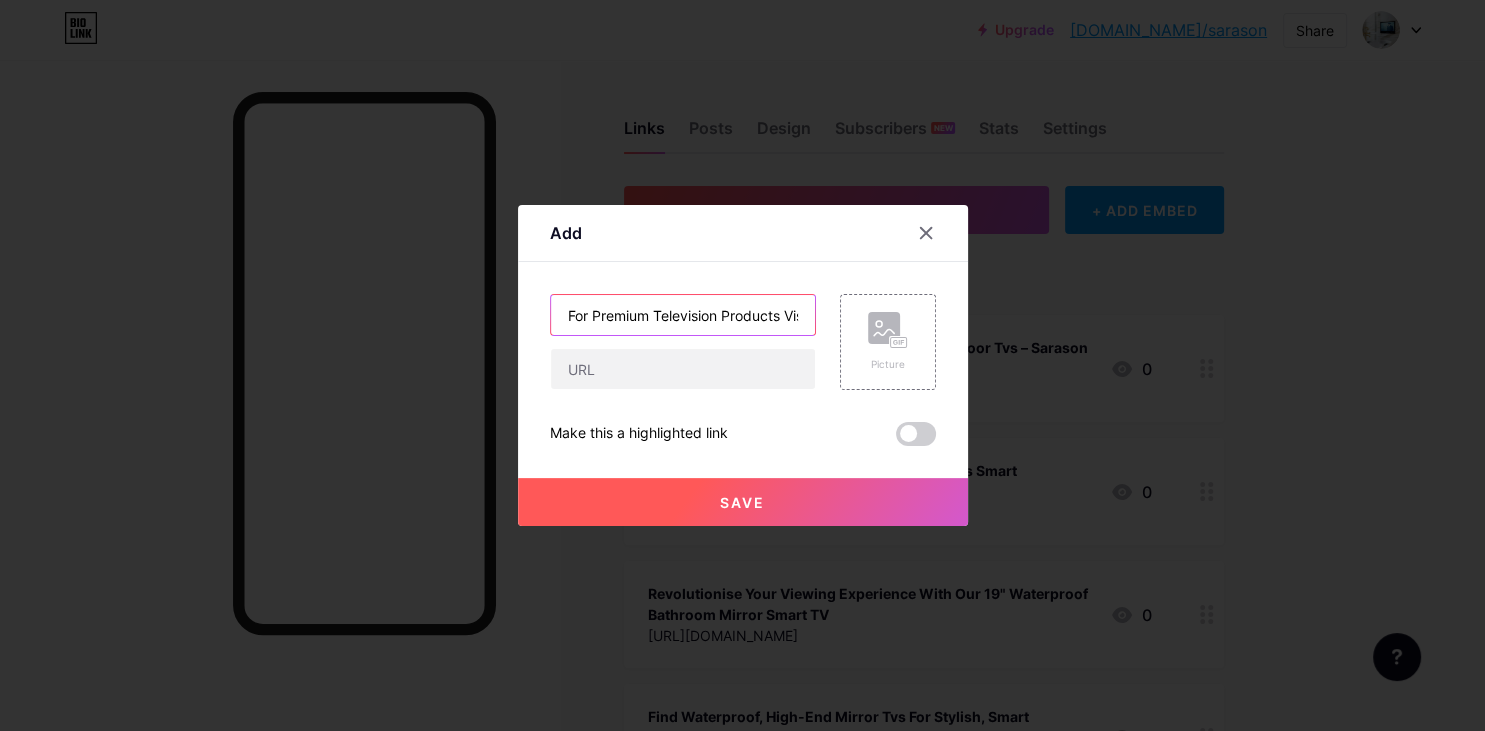 scroll, scrollTop: 0, scrollLeft: 75, axis: horizontal 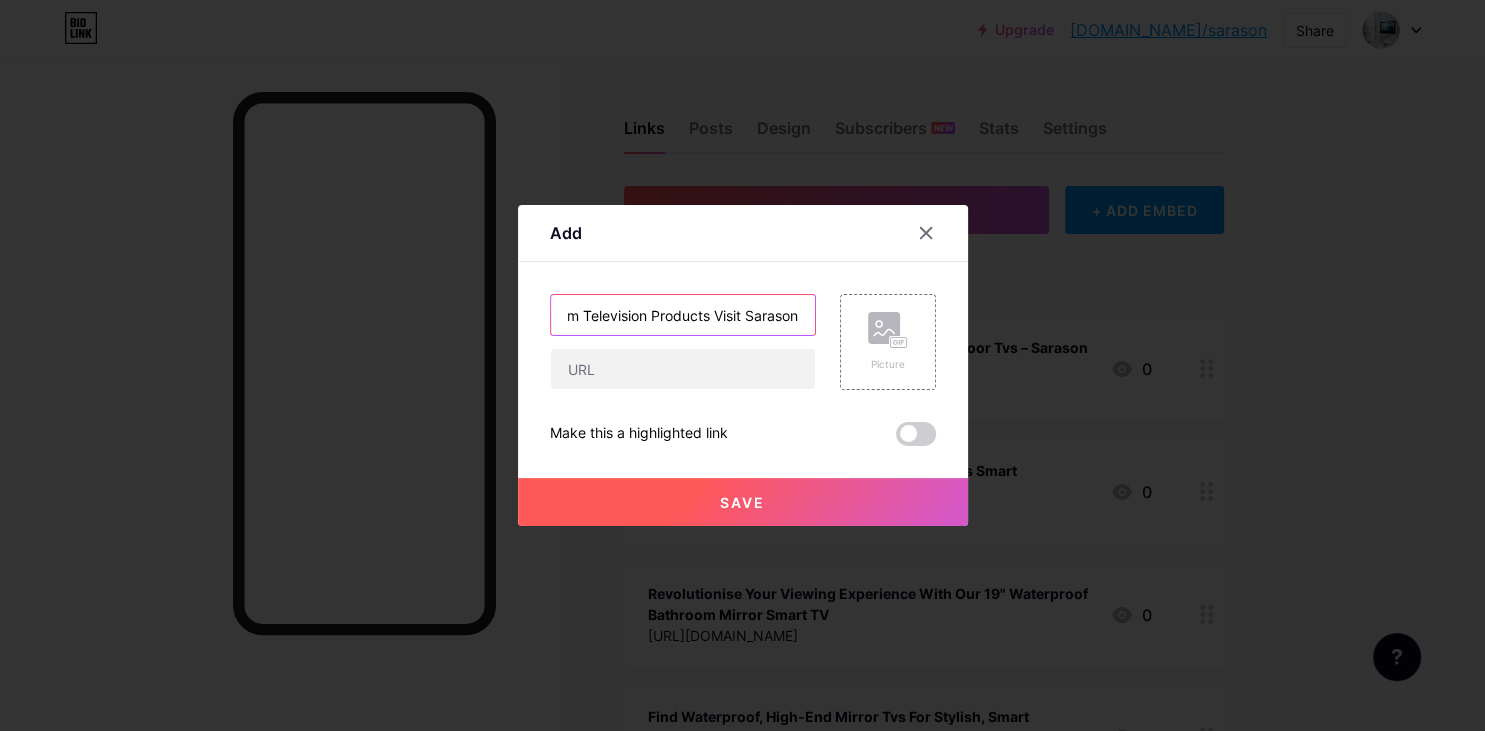 type on "For Premium Television Products Visit Sarason" 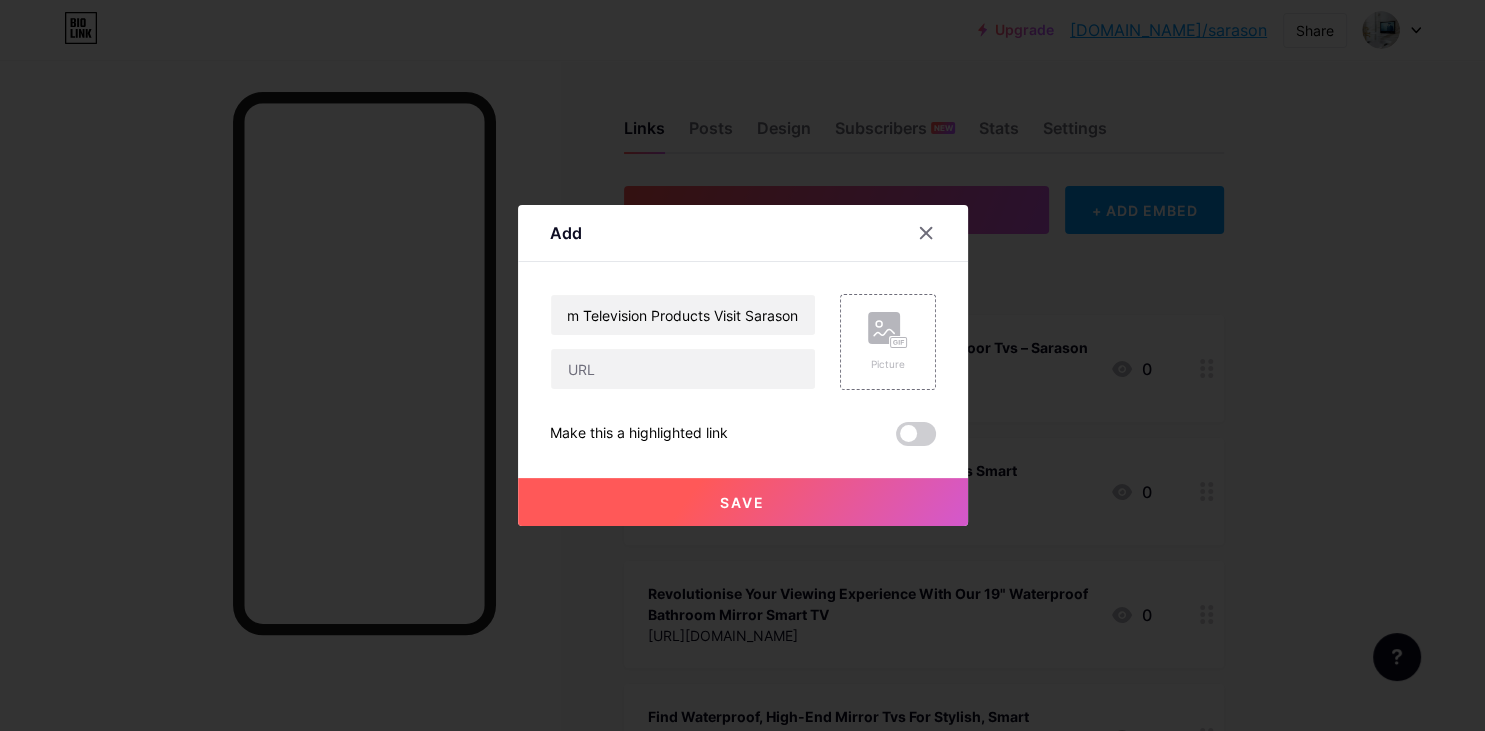 click on "For Premium Television Products Visit Sarason" at bounding box center [683, 342] 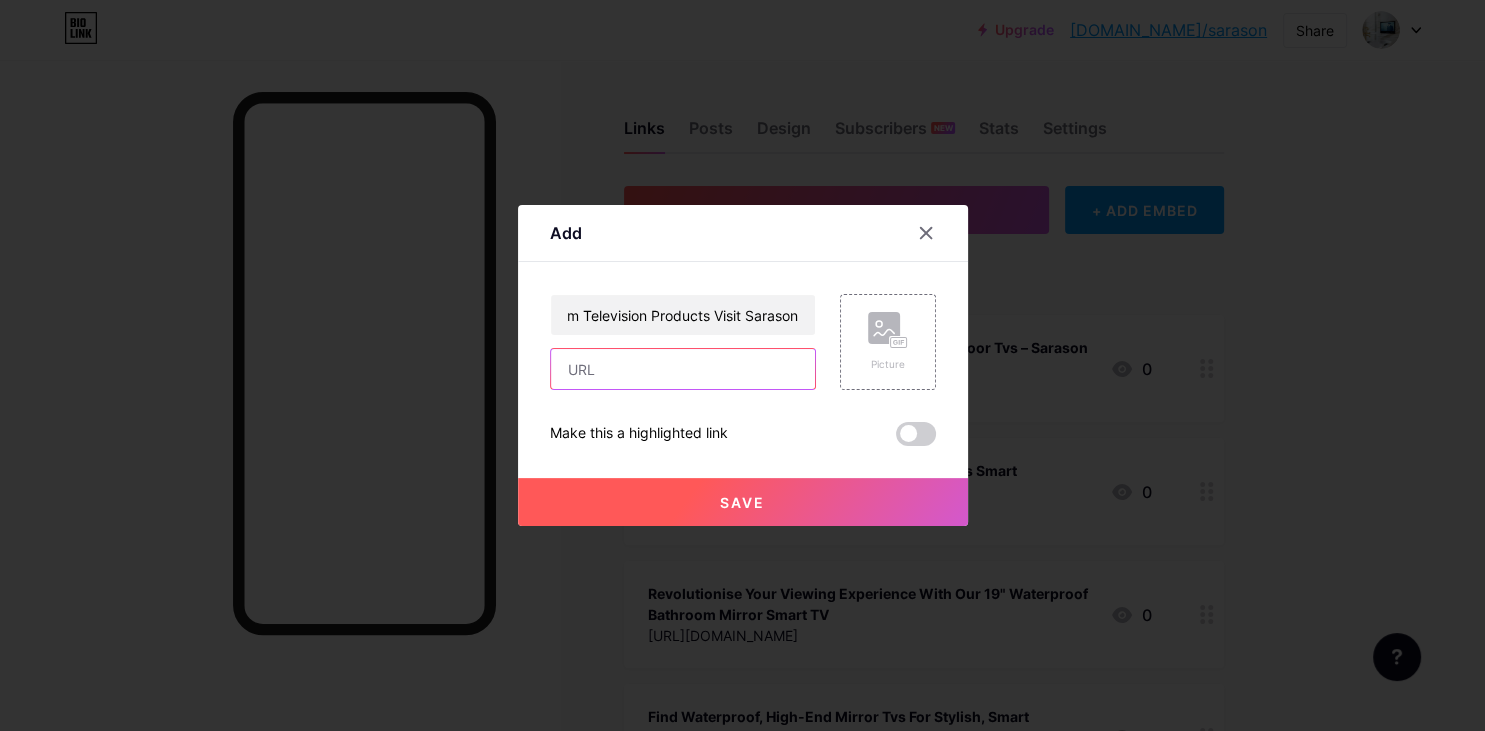 click at bounding box center (683, 369) 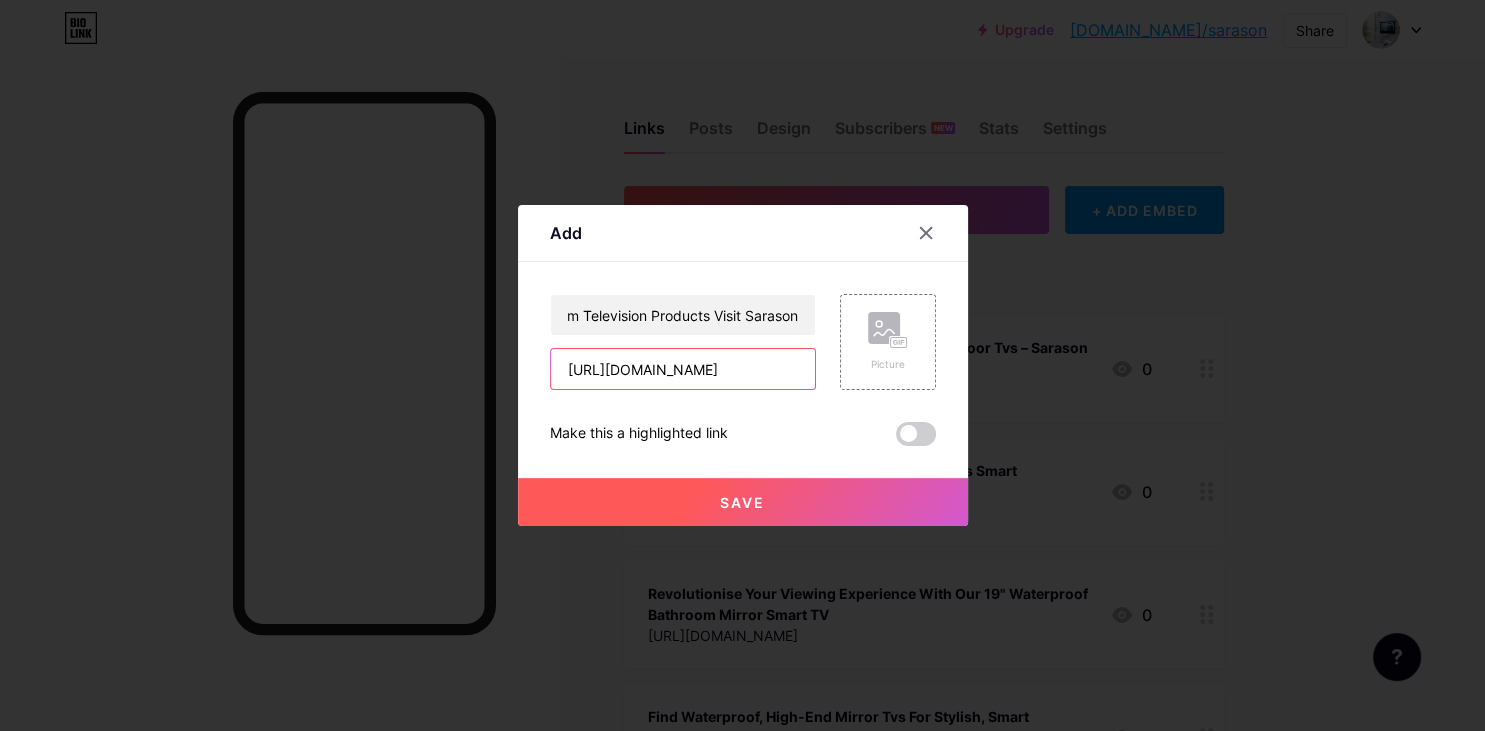 type on "[URL][DOMAIN_NAME]" 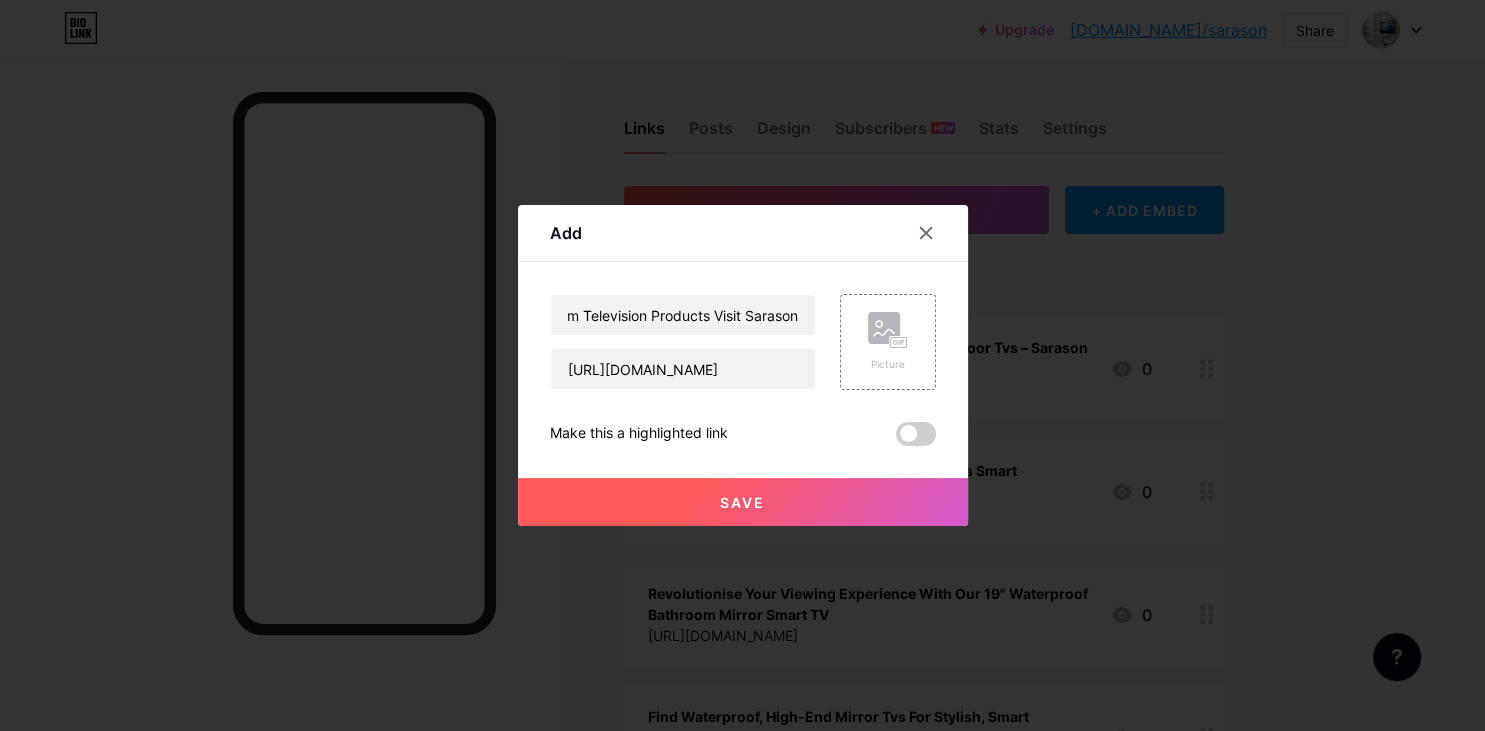 click on "Save" at bounding box center [743, 502] 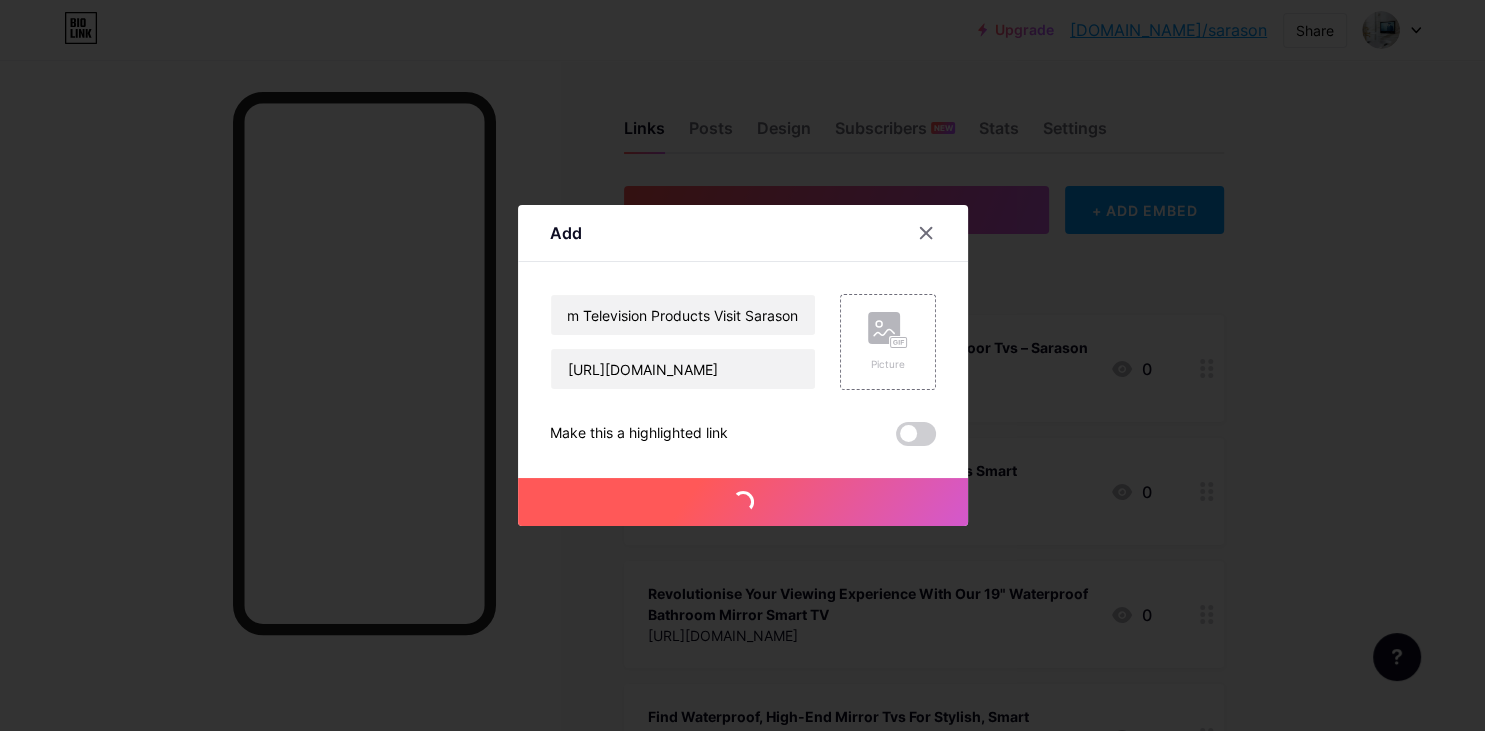 type 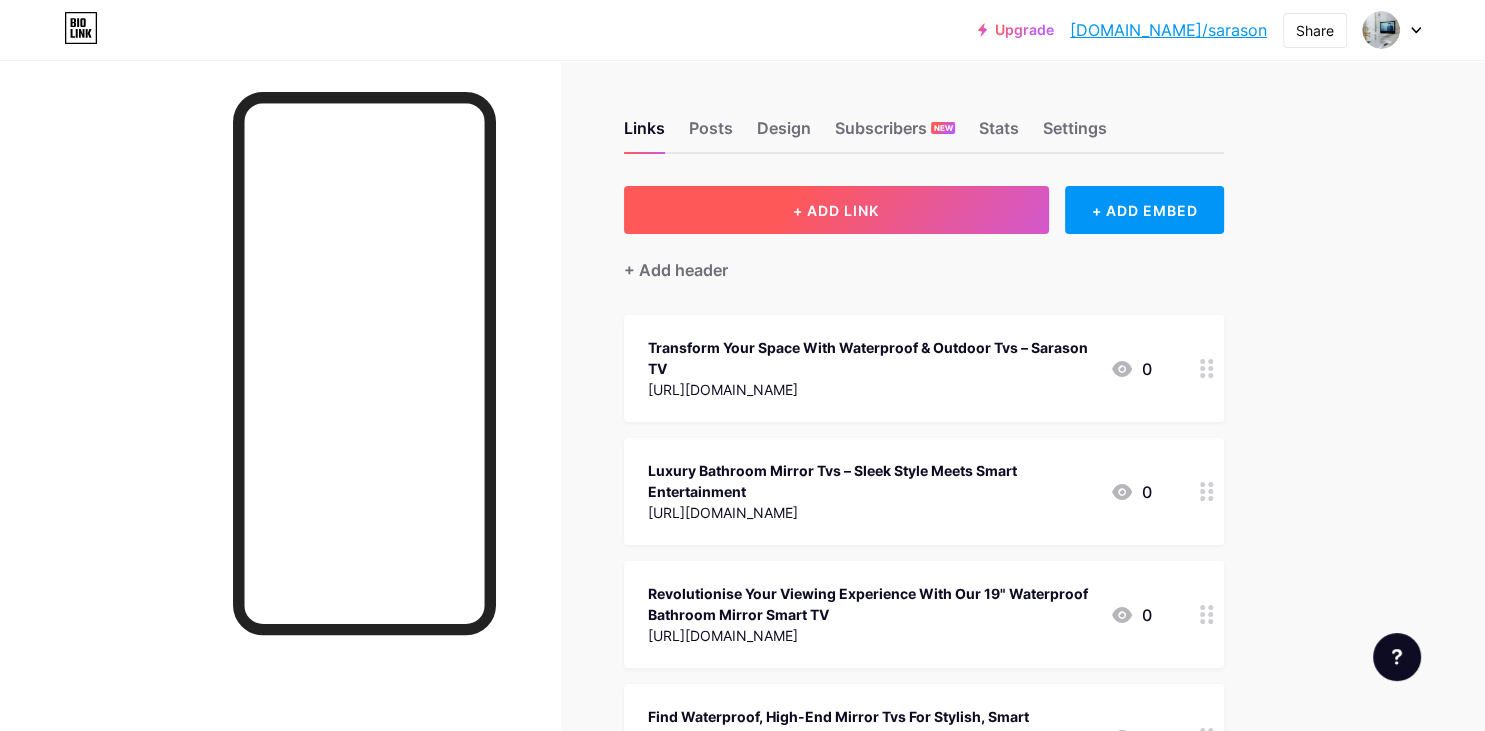 click on "+ ADD LINK" at bounding box center (836, 210) 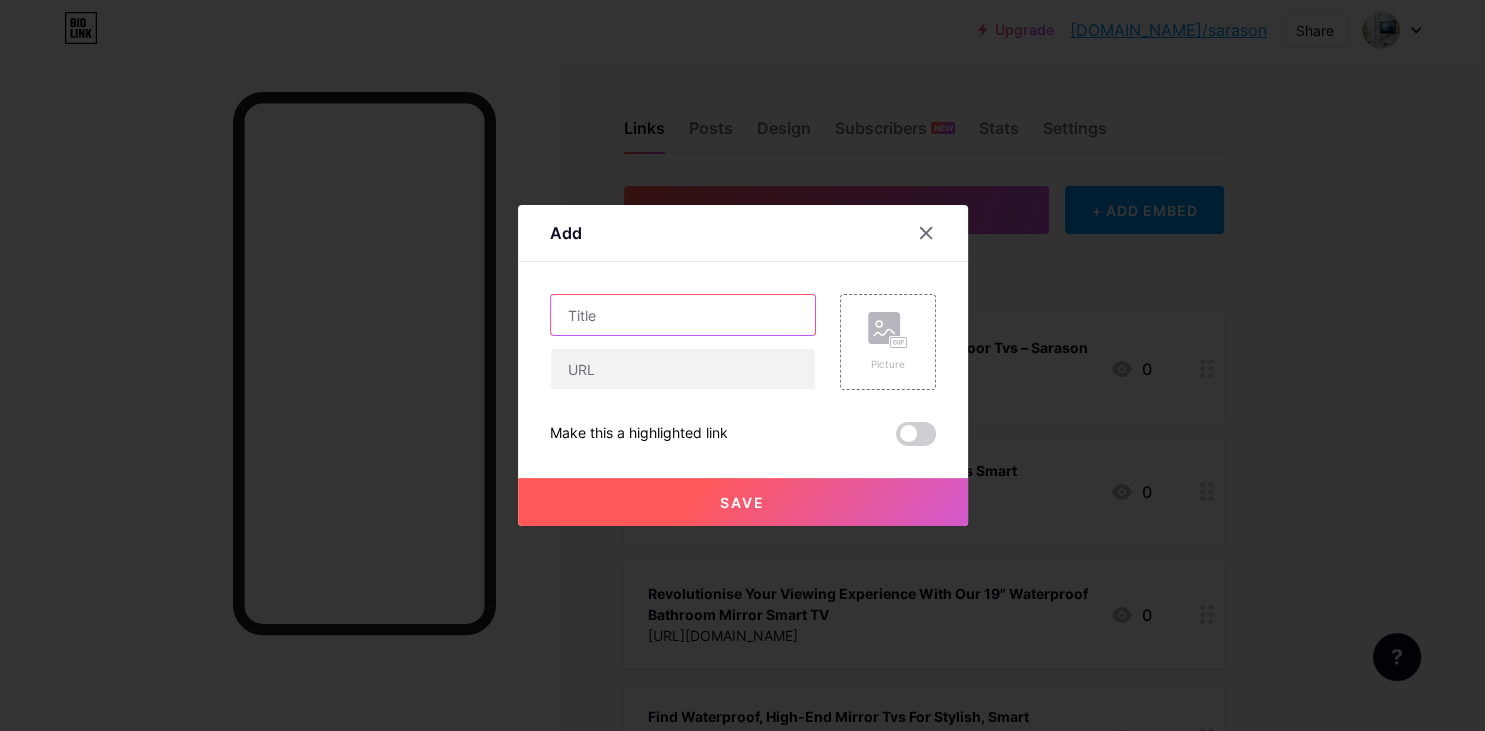 click at bounding box center [683, 315] 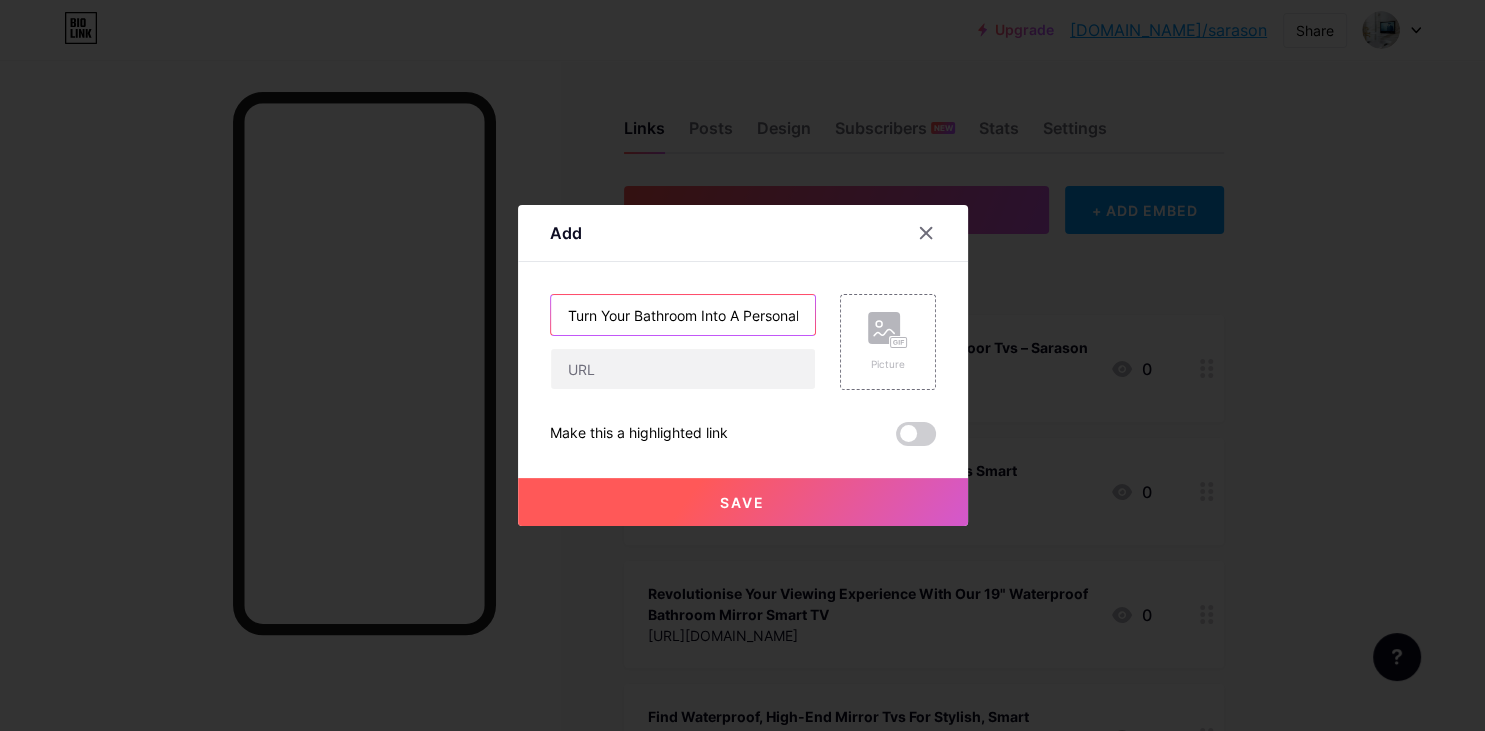 scroll, scrollTop: 0, scrollLeft: 153, axis: horizontal 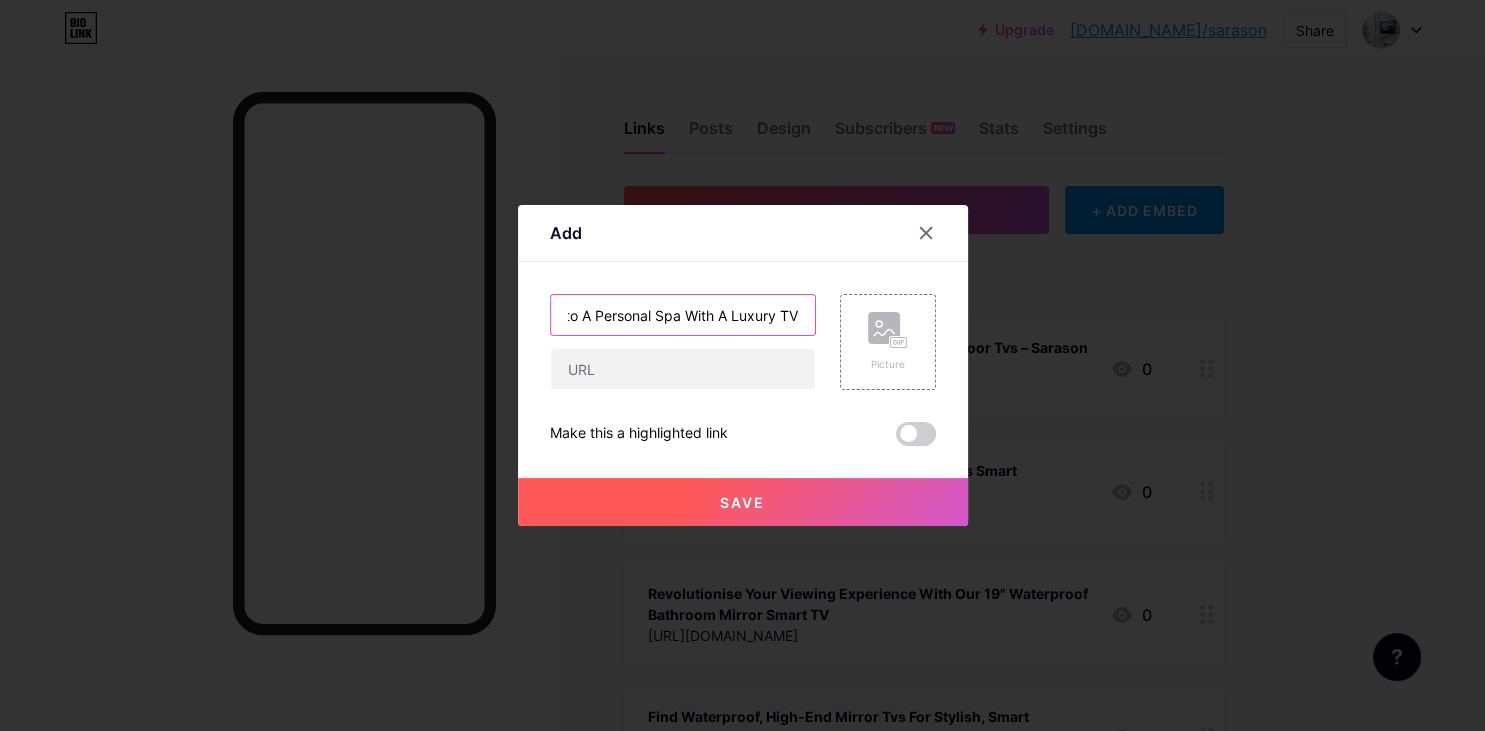 type on "Turn Your Bathroom Into A Personal Spa With A Luxury TV" 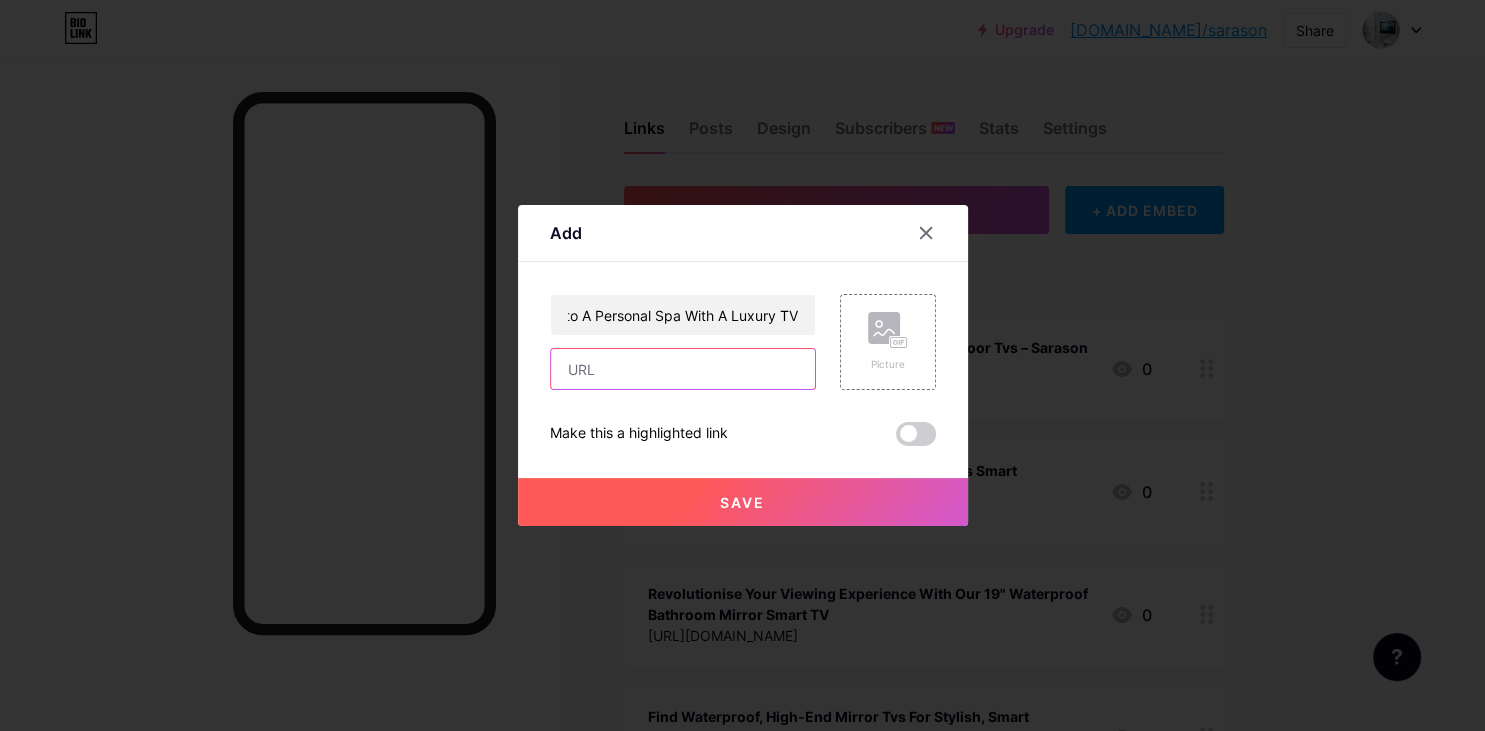 click at bounding box center (683, 369) 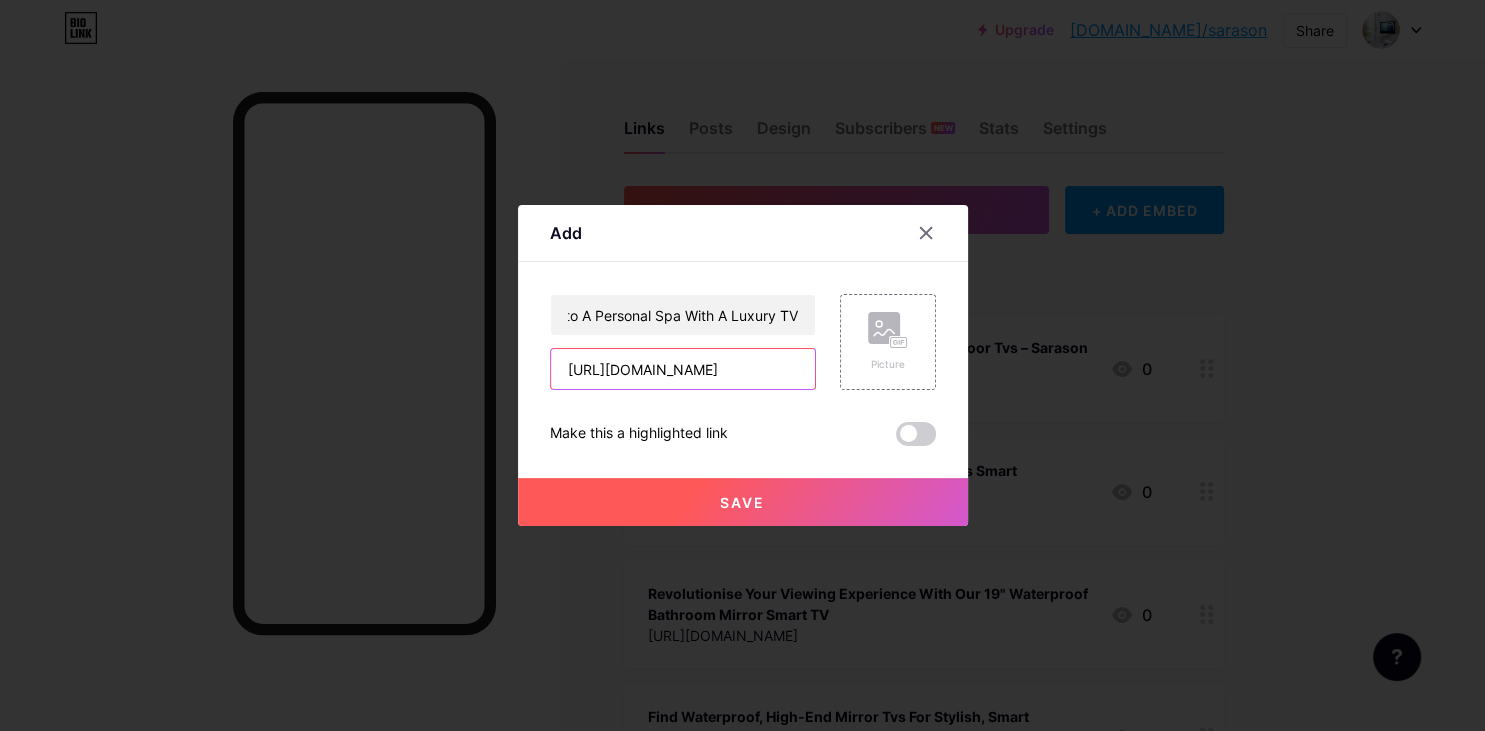 scroll, scrollTop: 0, scrollLeft: 176, axis: horizontal 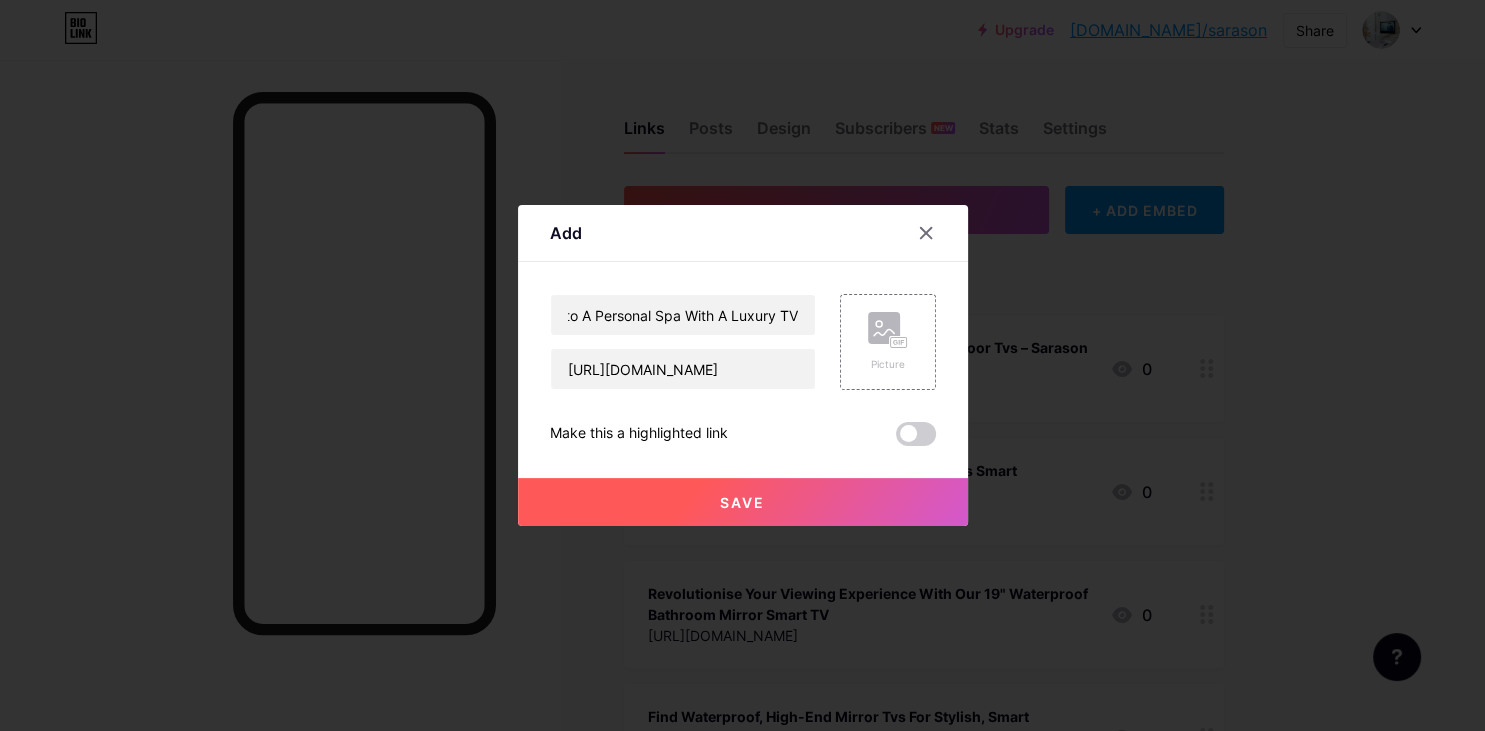 click on "Save" at bounding box center (743, 502) 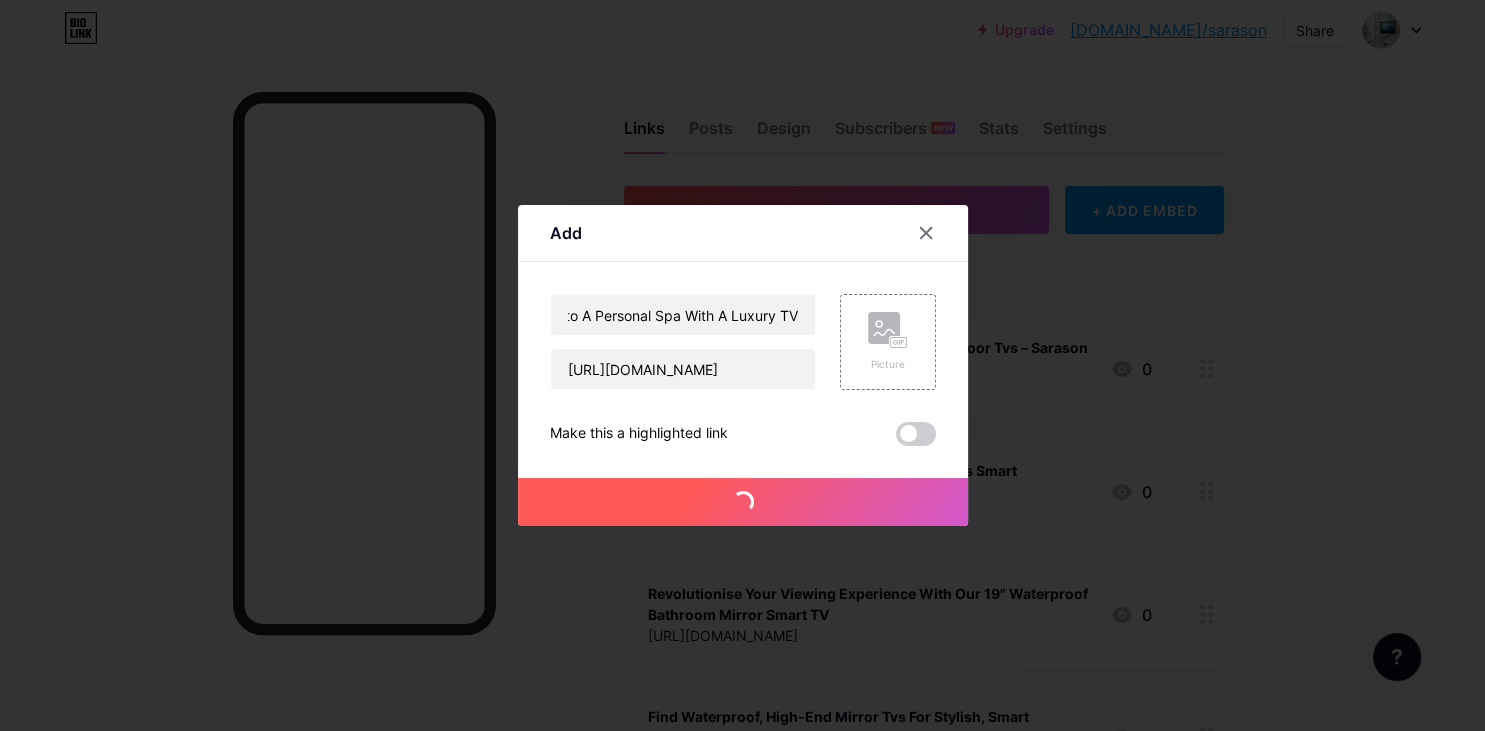 type 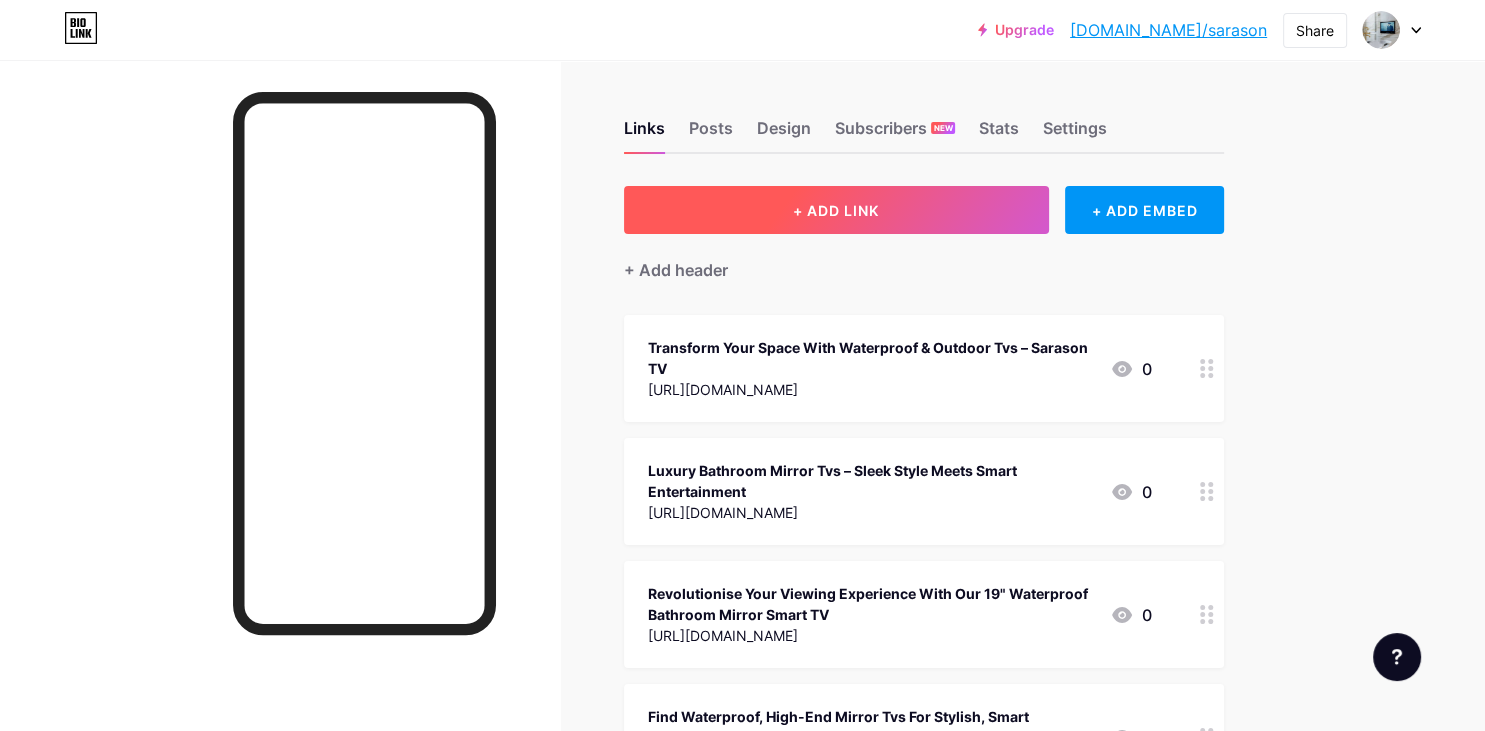 click on "+ ADD LINK" at bounding box center [836, 210] 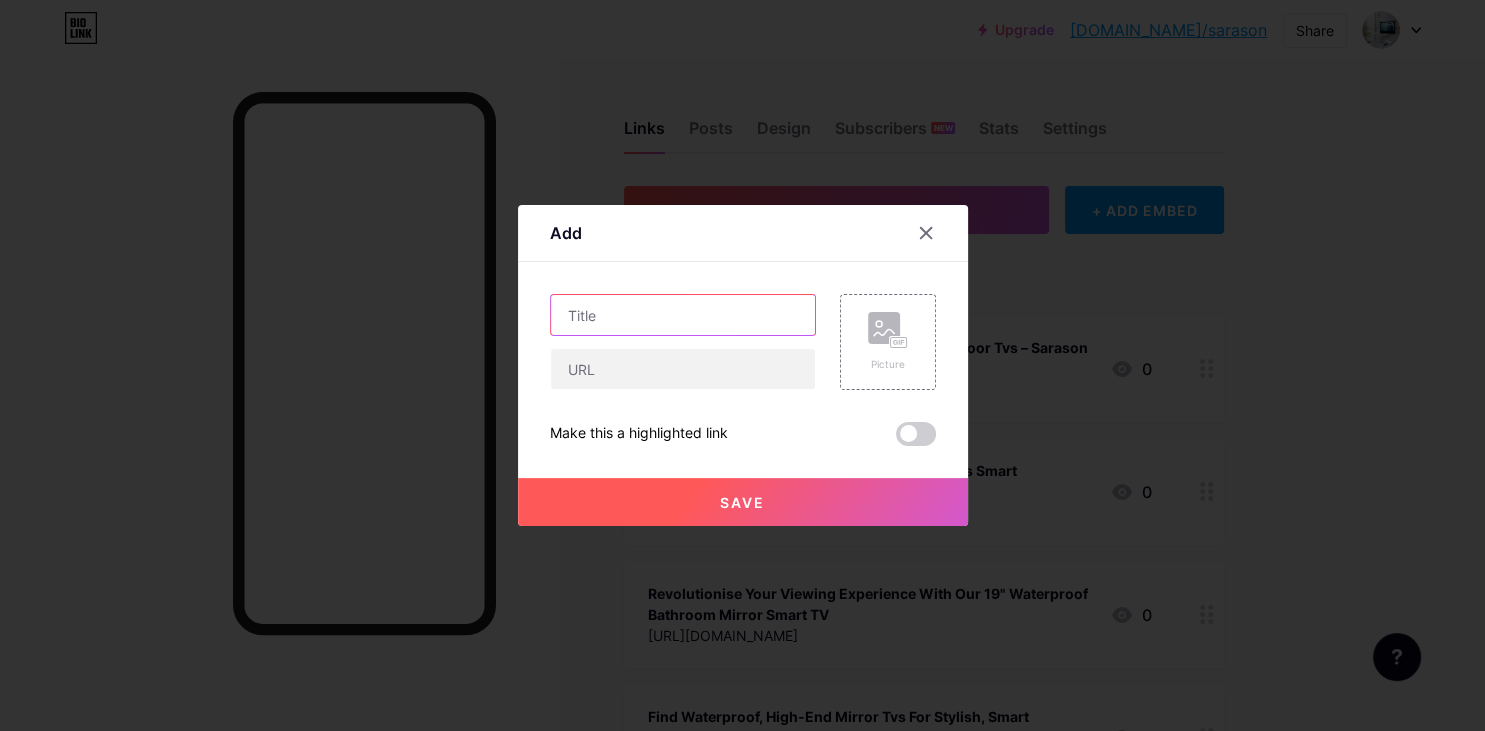 click at bounding box center [683, 315] 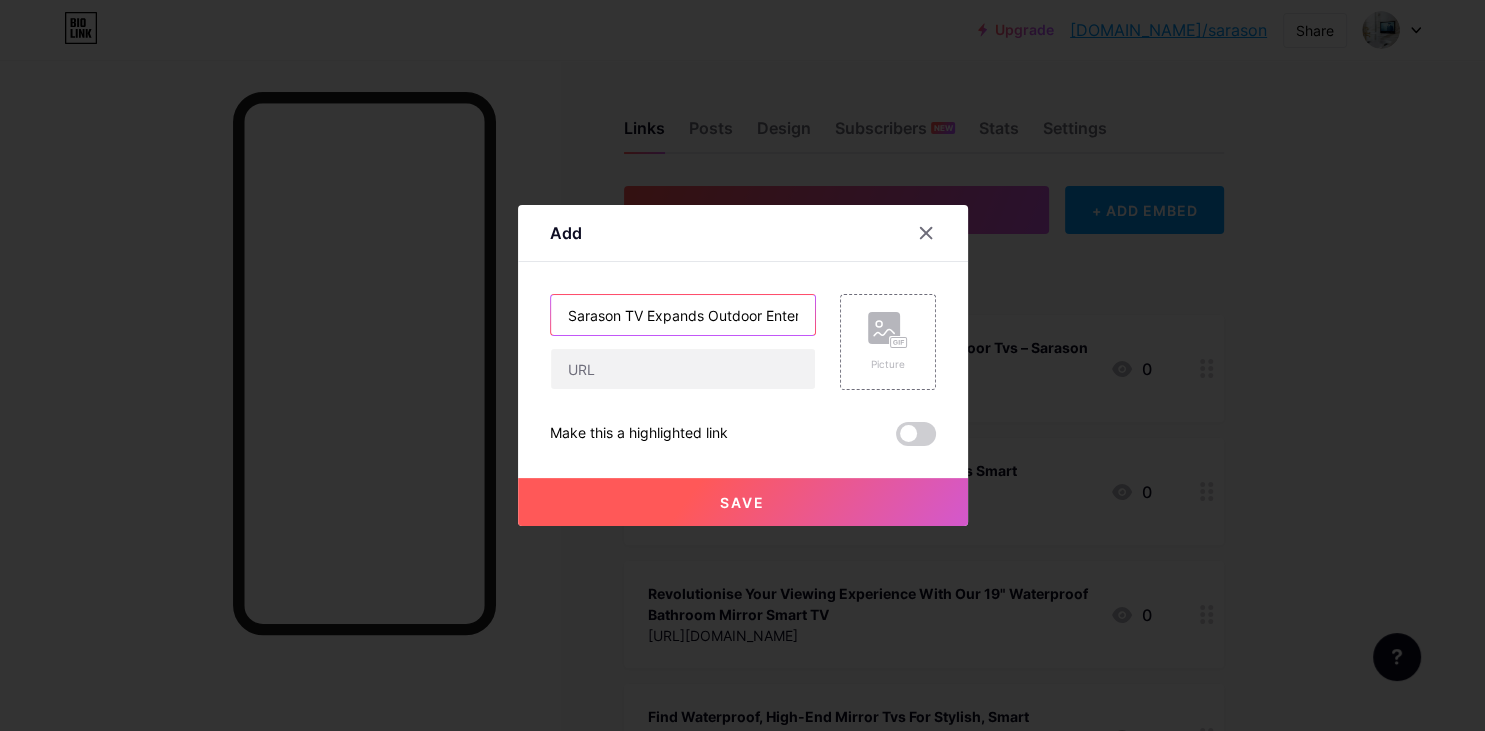 scroll, scrollTop: 0, scrollLeft: 127, axis: horizontal 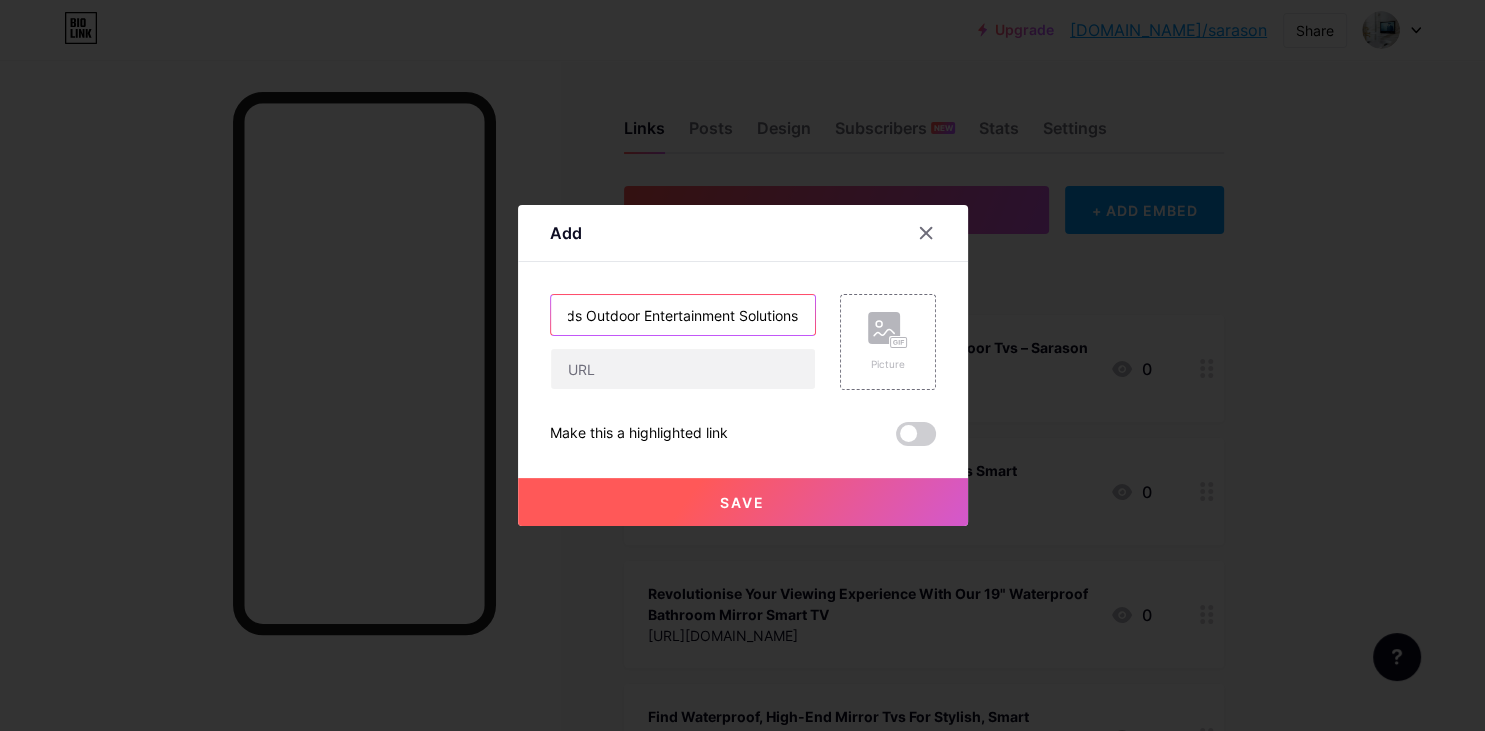 type on "Sarason TV Expands Outdoor Entertainment Solutions" 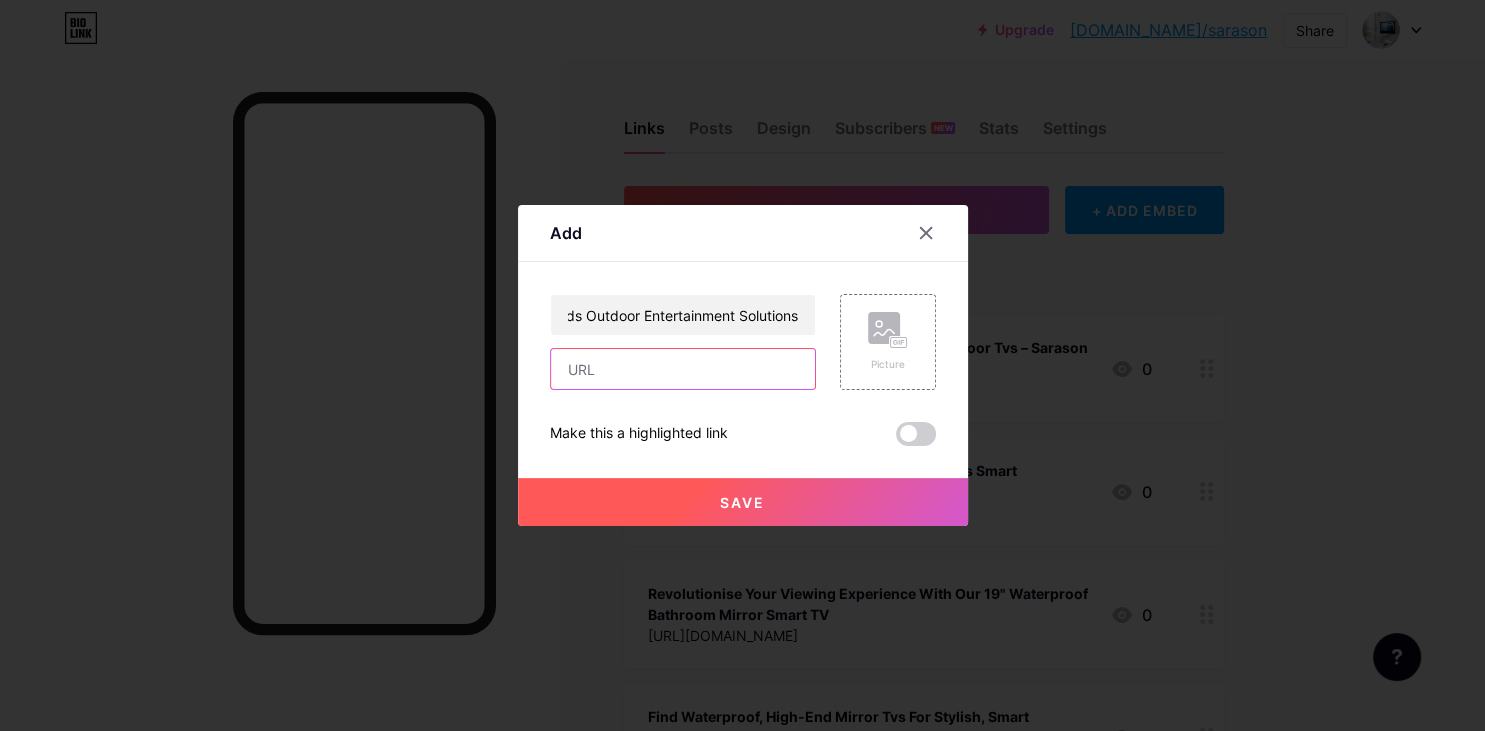 click at bounding box center [683, 369] 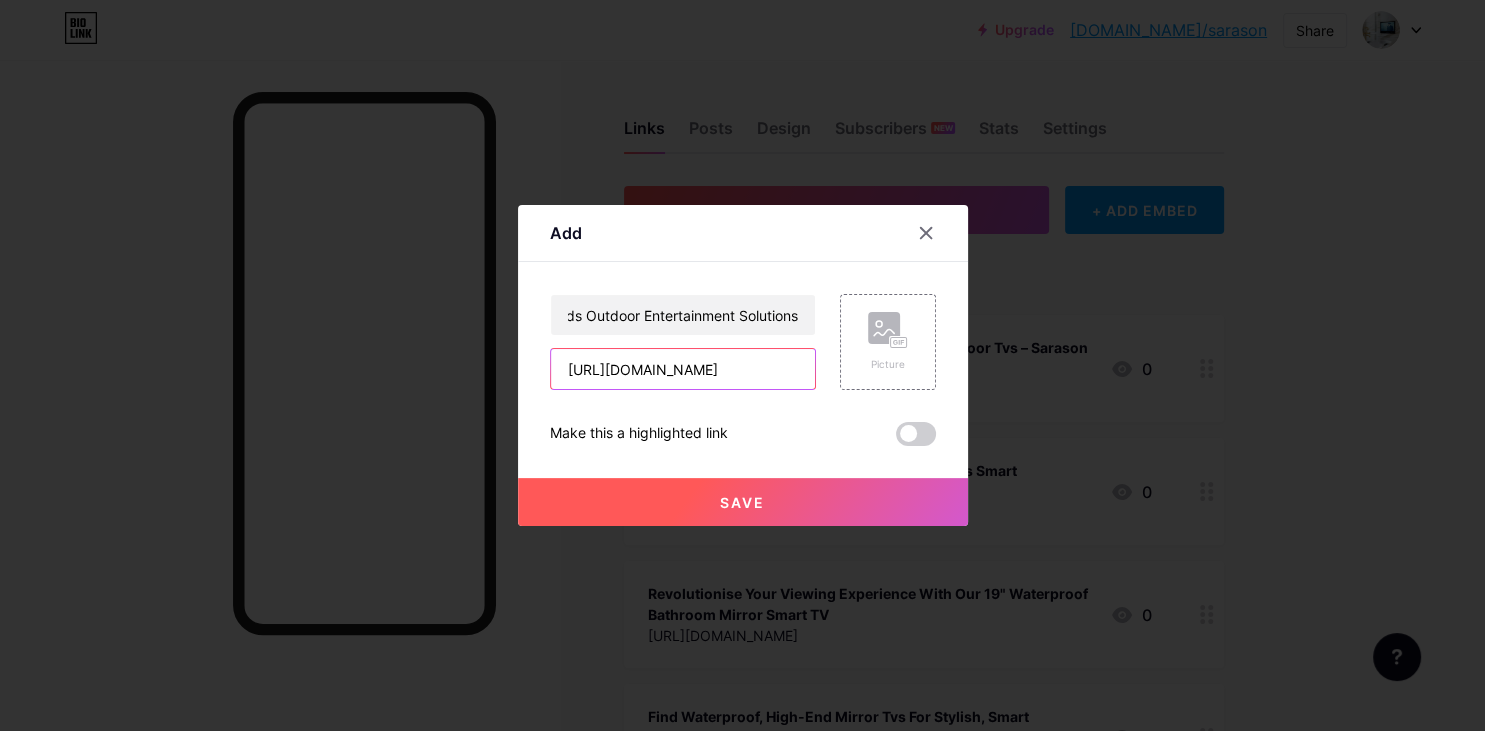 scroll, scrollTop: 0, scrollLeft: 118, axis: horizontal 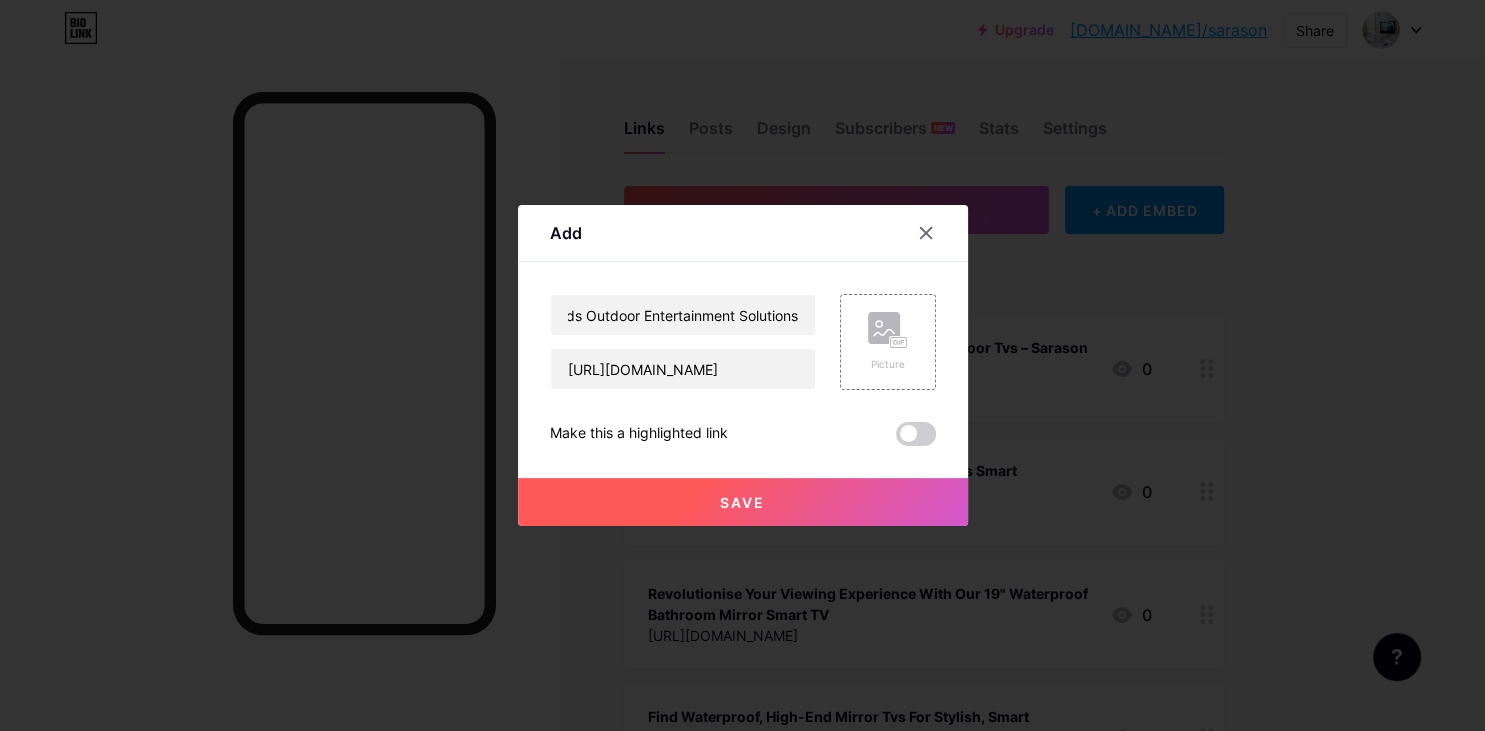 click on "Save" at bounding box center [743, 502] 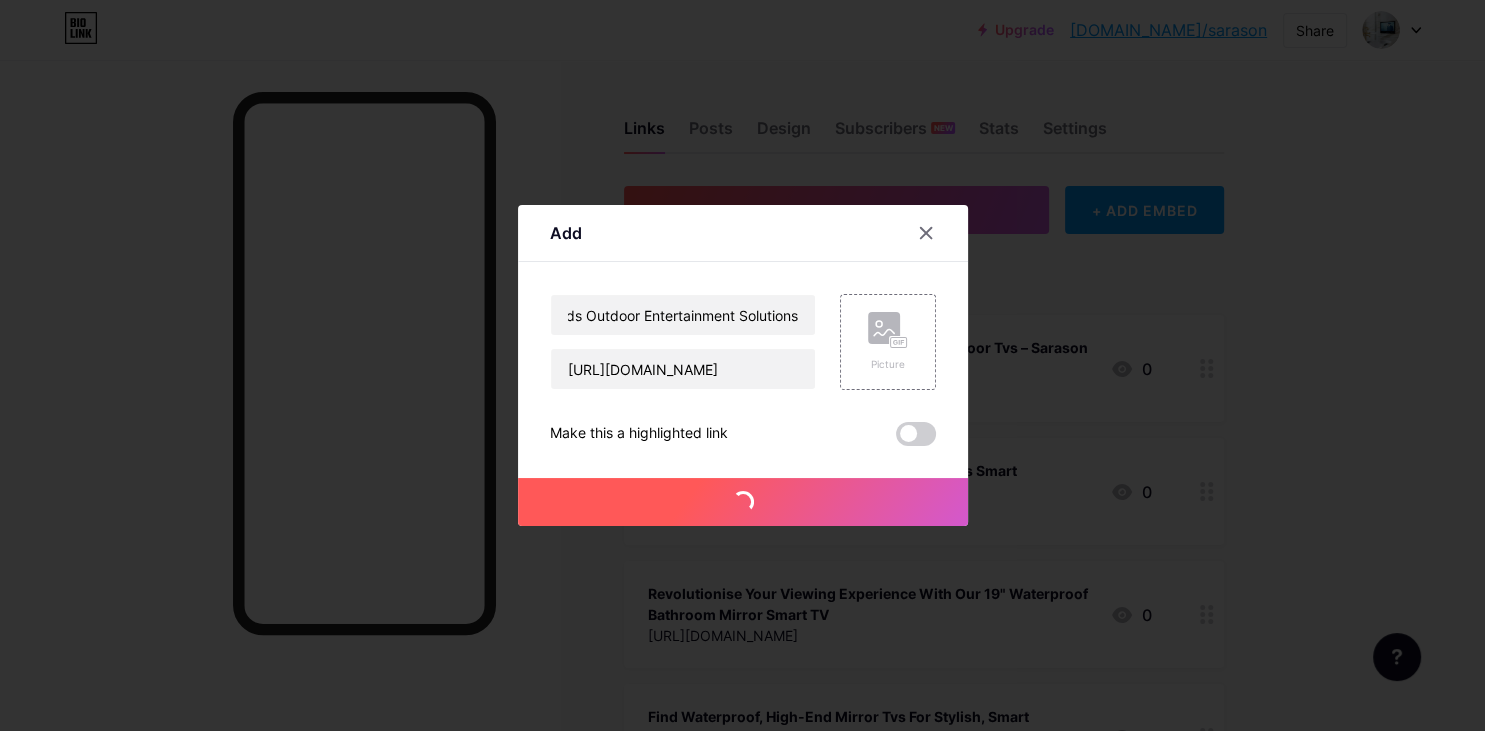 type 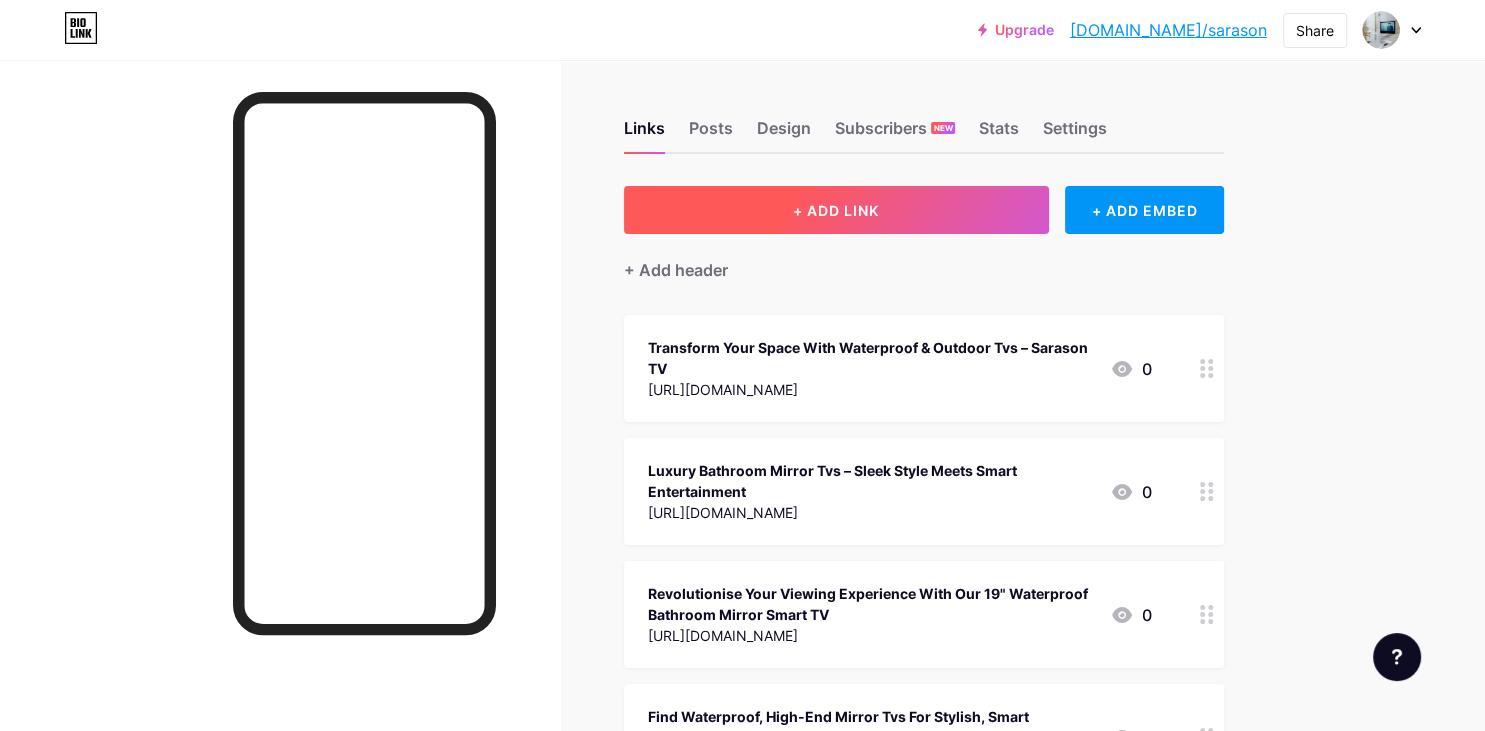 click on "+ ADD LINK" at bounding box center (836, 210) 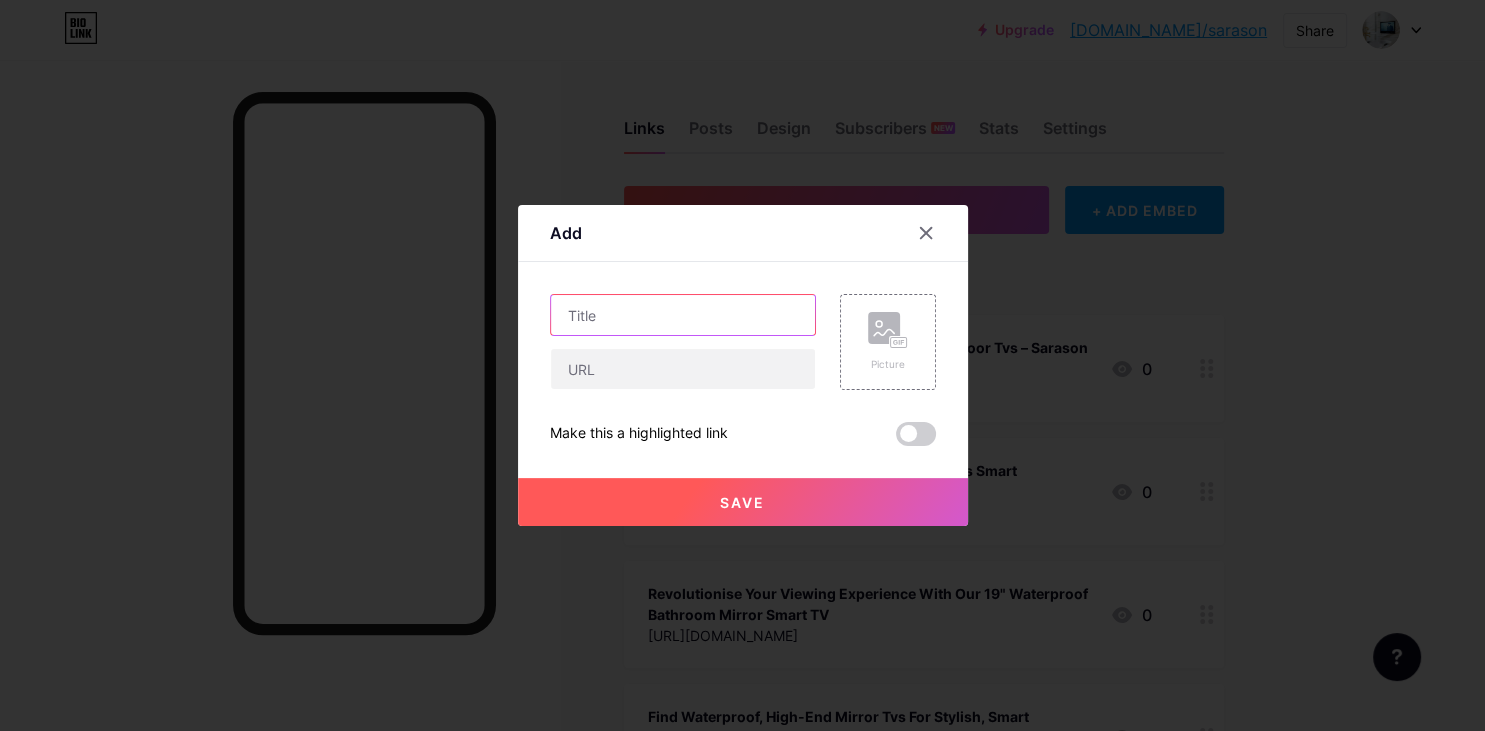 click at bounding box center [683, 315] 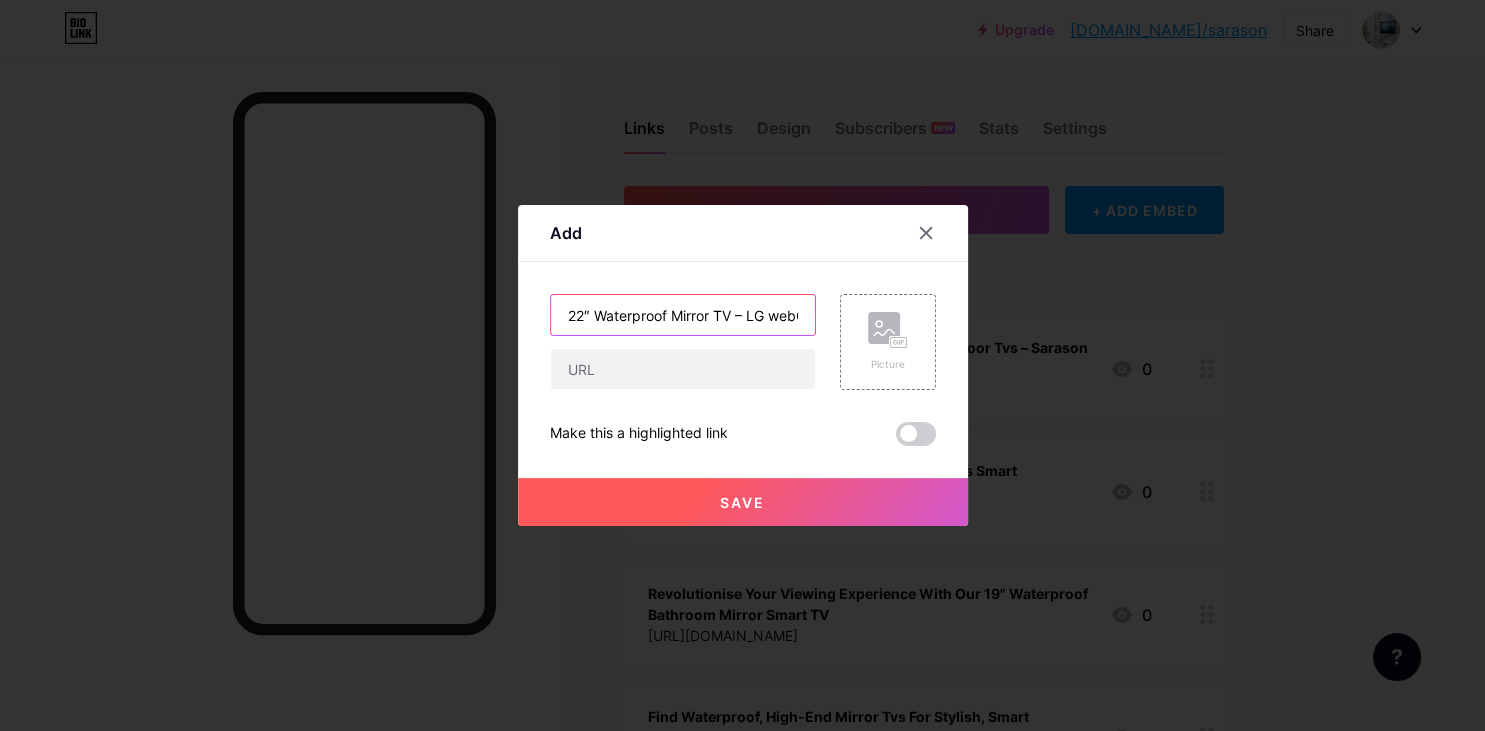 scroll, scrollTop: 0, scrollLeft: 142, axis: horizontal 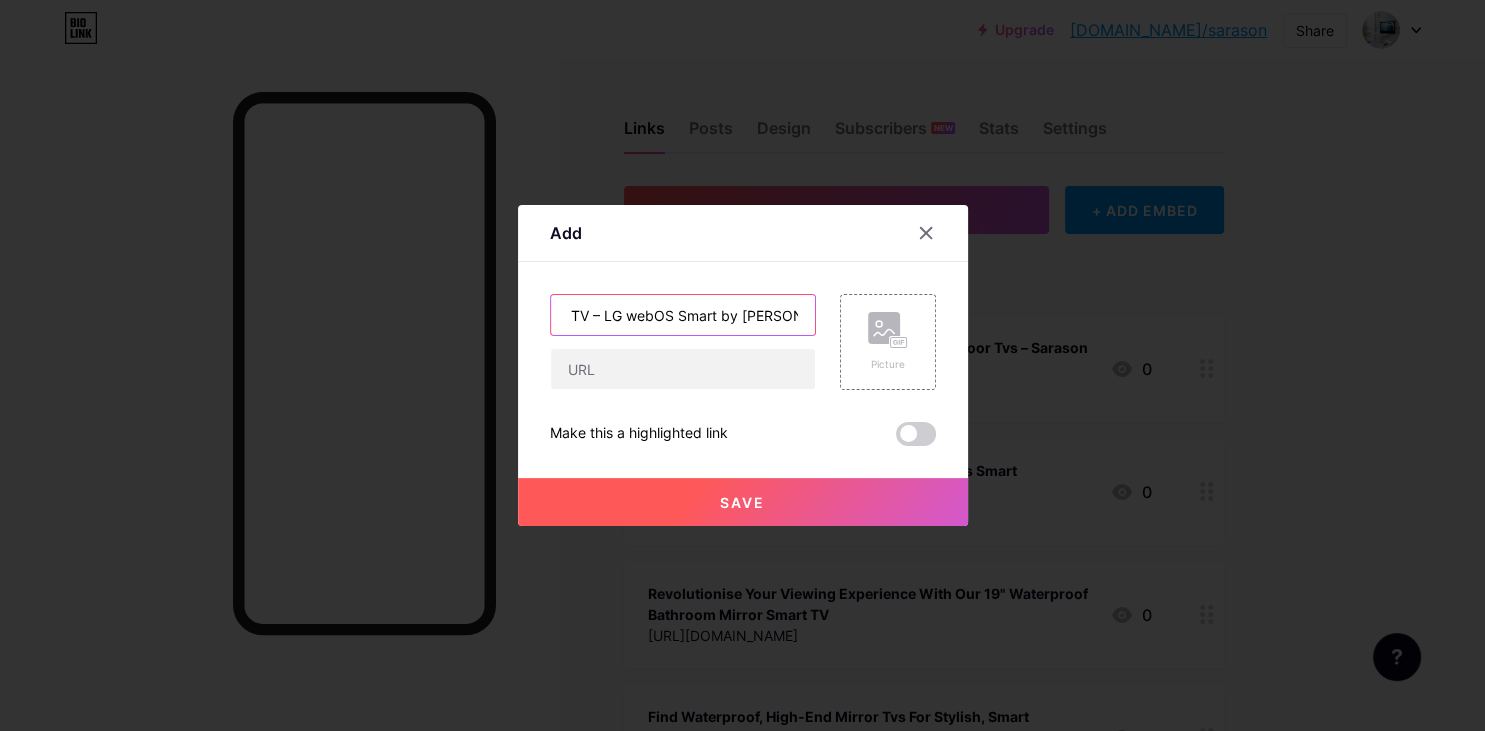 type on "22″ Waterproof Mirror TV – LG webOS Smart by [PERSON_NAME]" 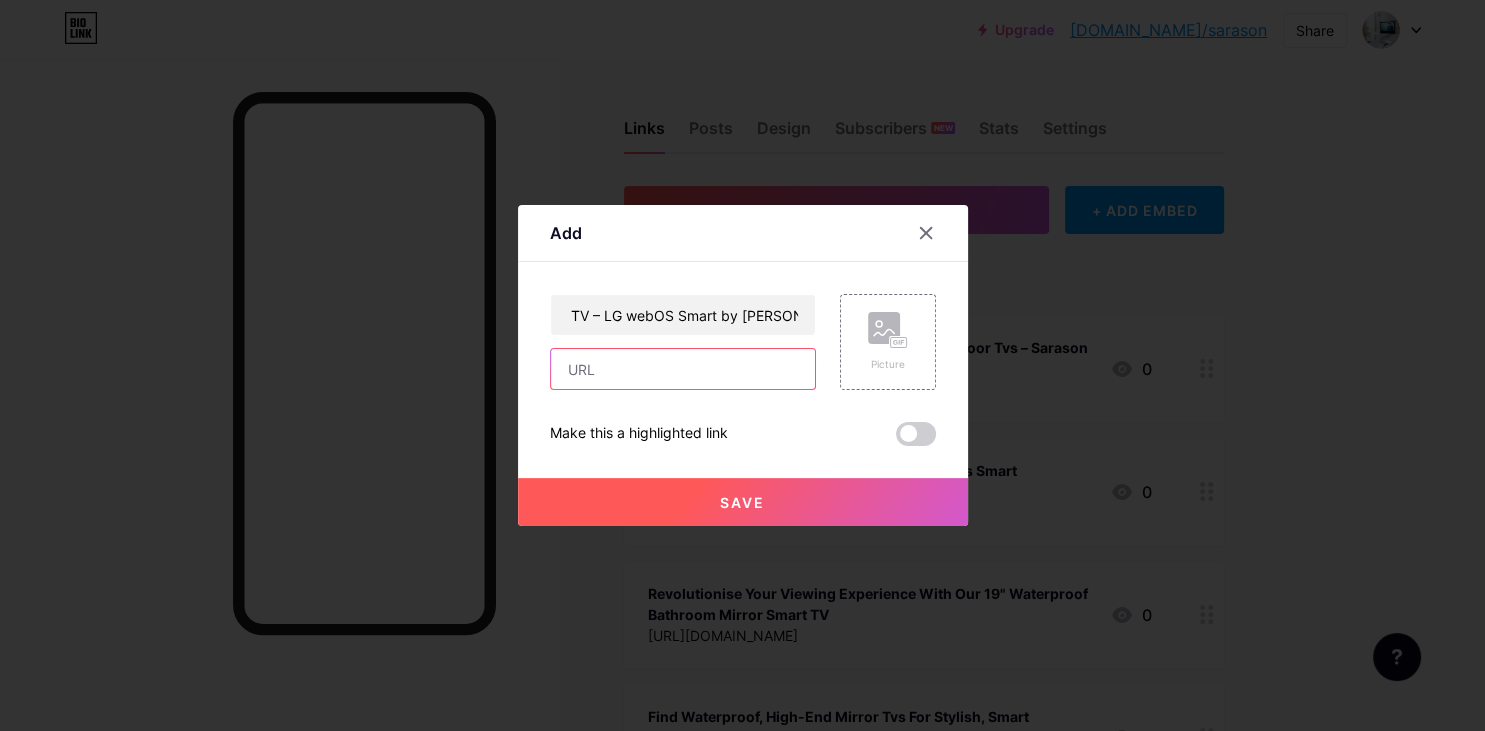 click at bounding box center (683, 369) 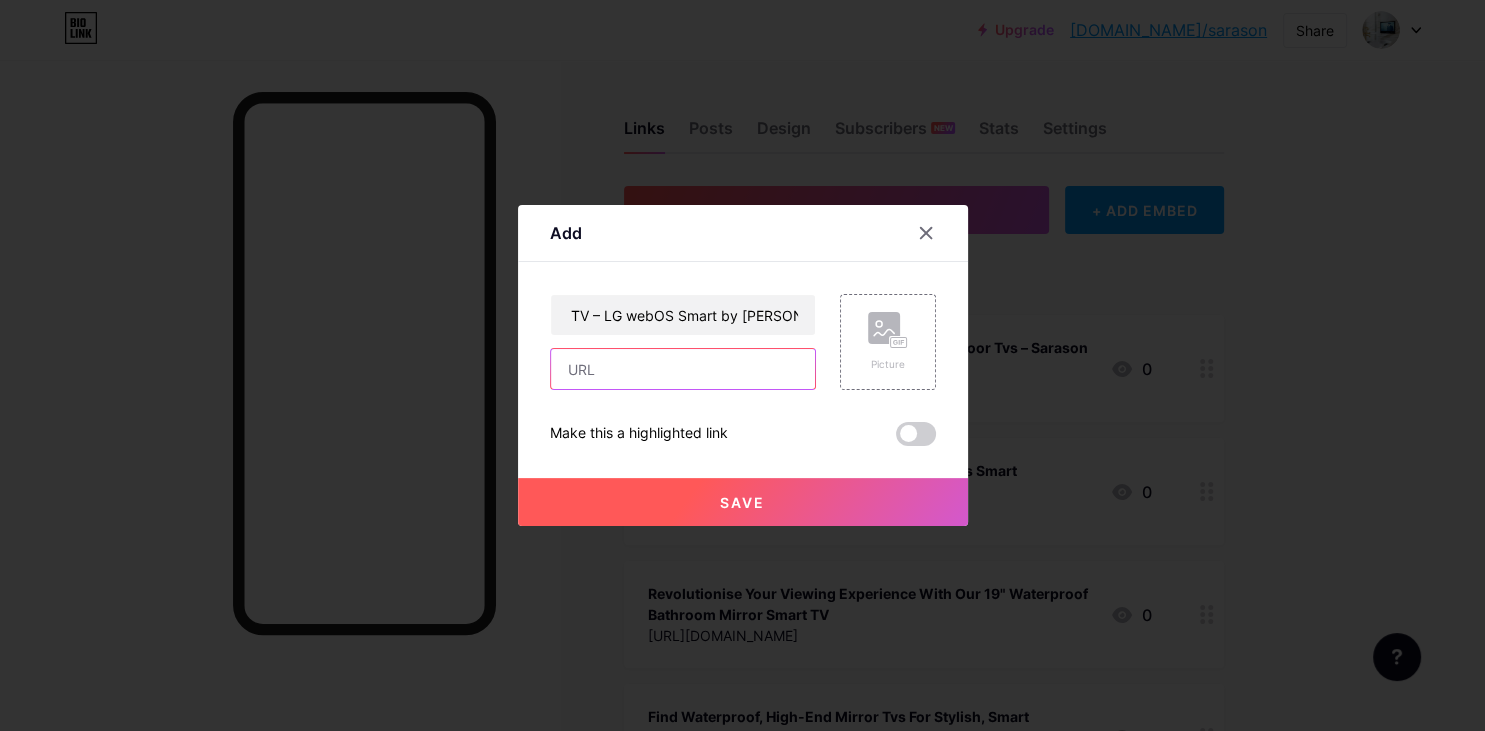 paste on "[URL][DOMAIN_NAME]" 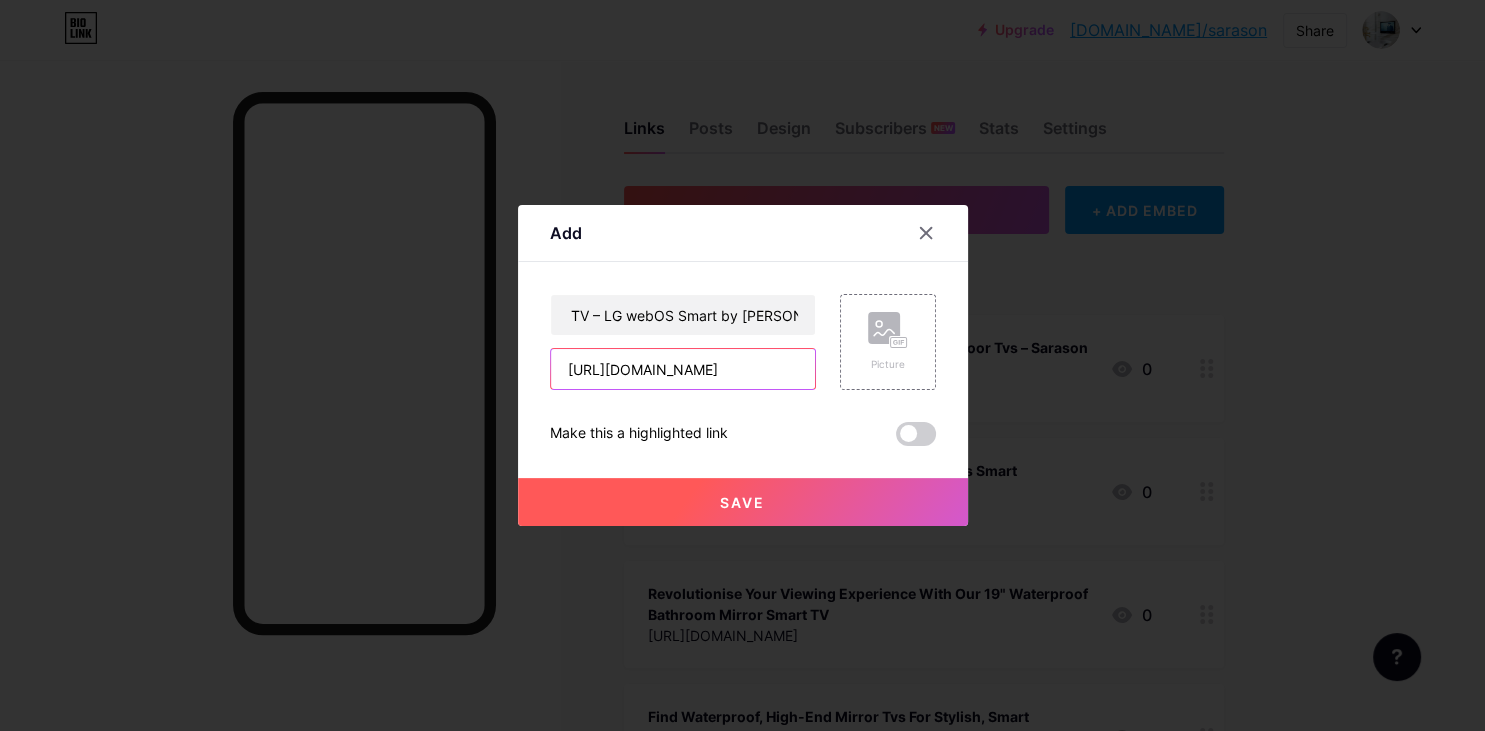 scroll, scrollTop: 0, scrollLeft: 651, axis: horizontal 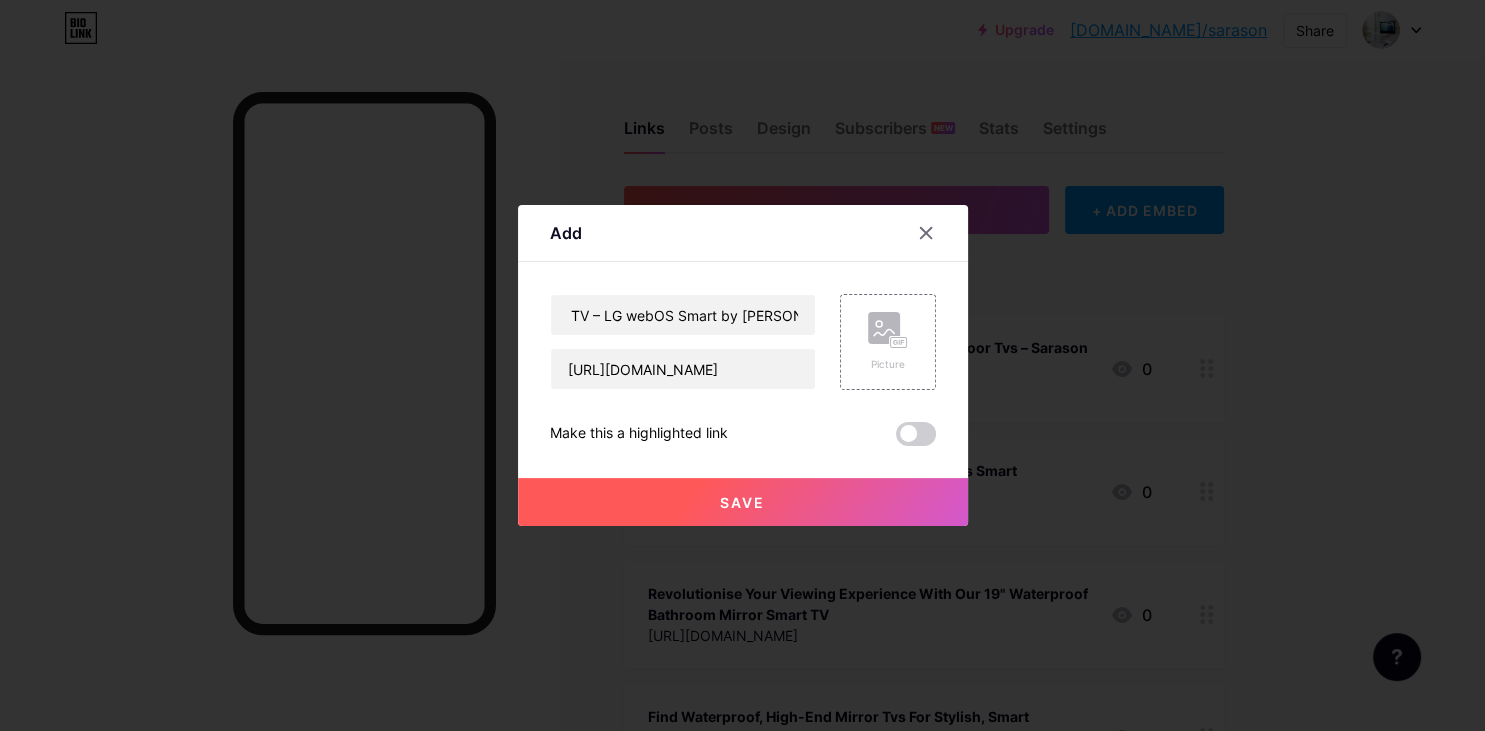 click on "Save" at bounding box center [743, 502] 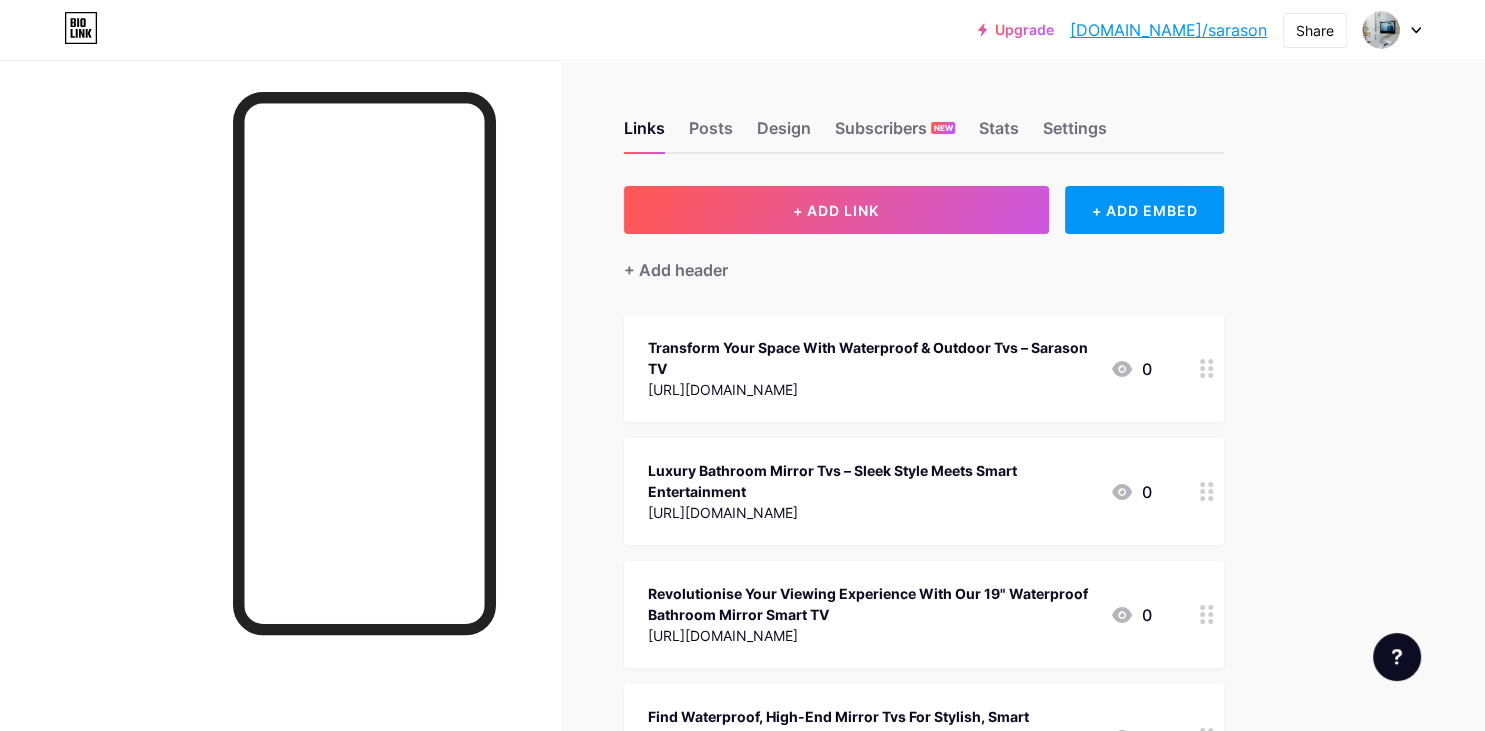 click at bounding box center [1392, 30] 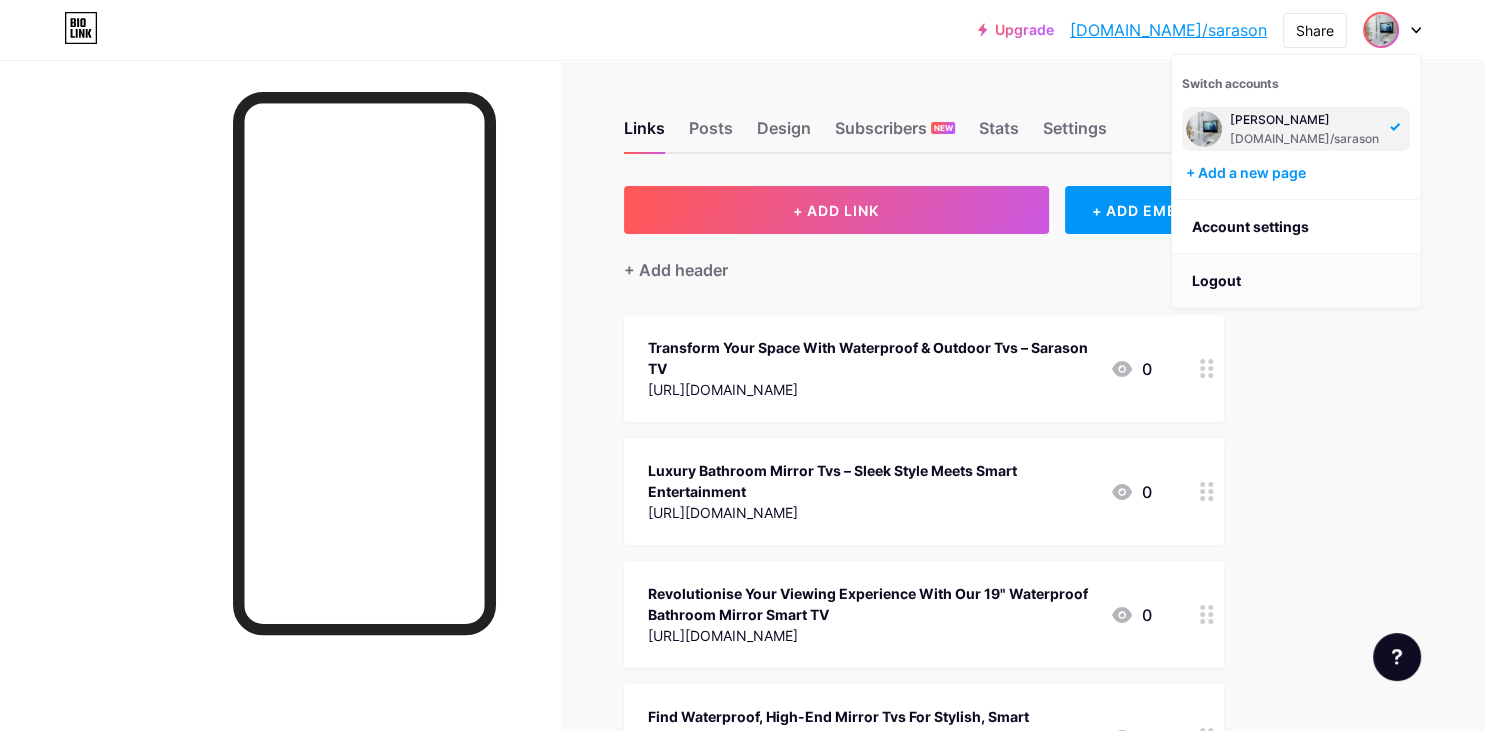 click on "Logout" at bounding box center (1296, 281) 